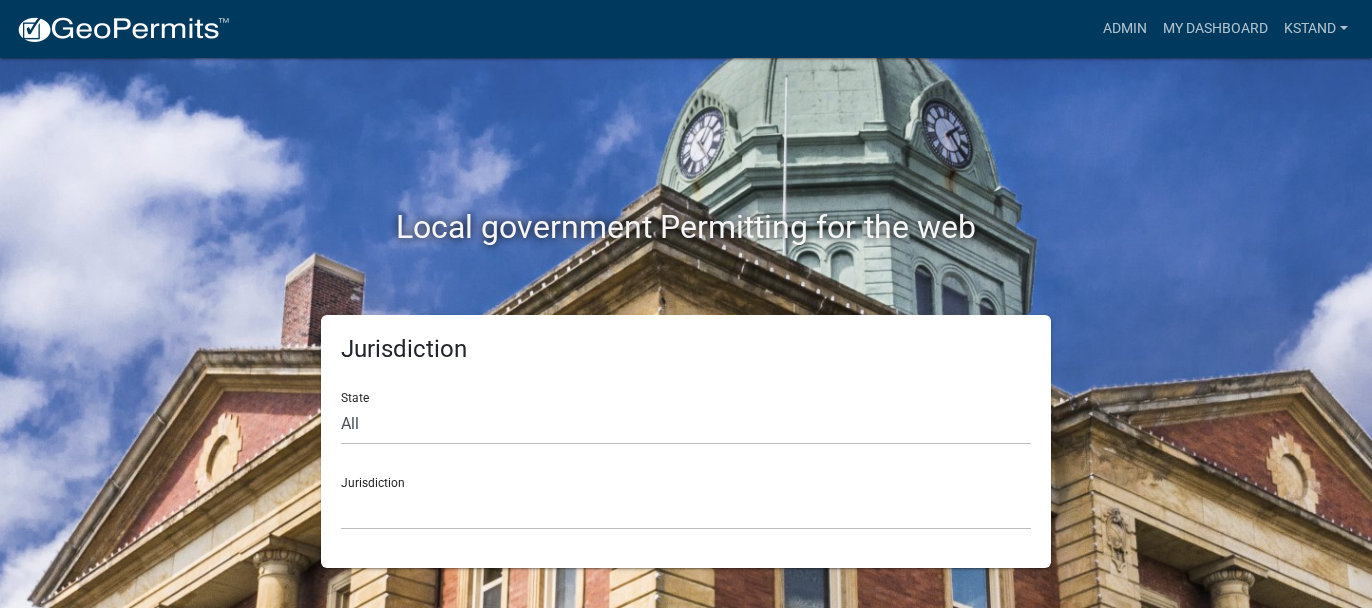 scroll, scrollTop: 0, scrollLeft: 0, axis: both 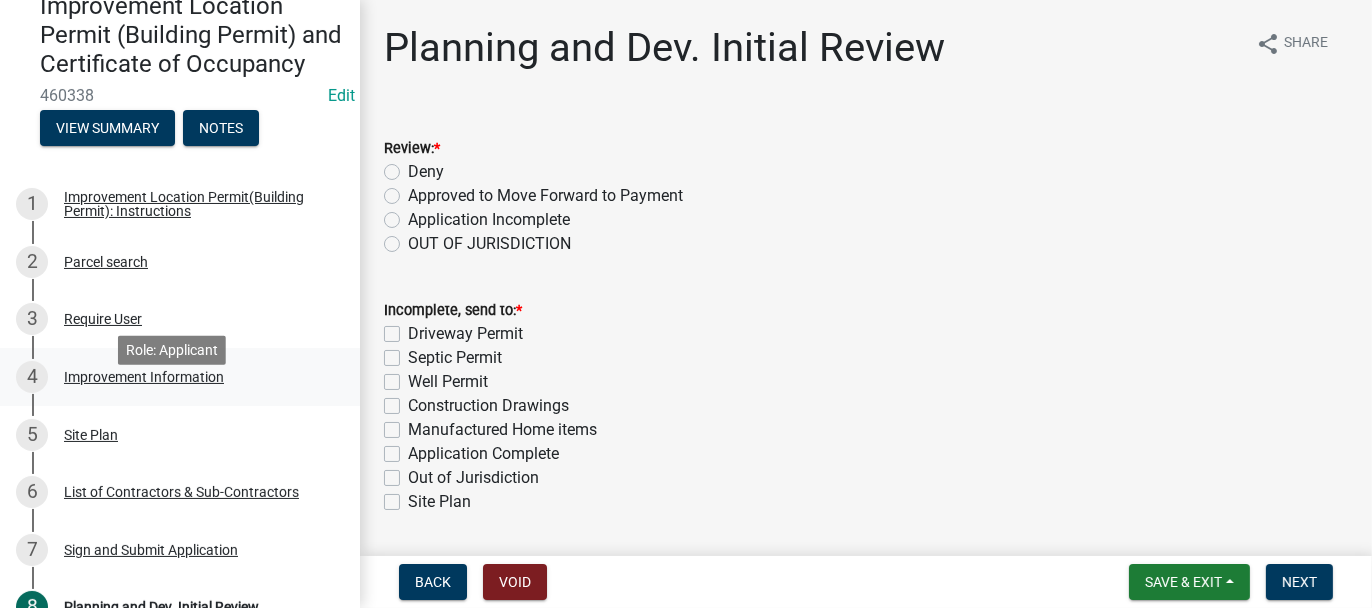 click on "Improvement Information" at bounding box center [144, 377] 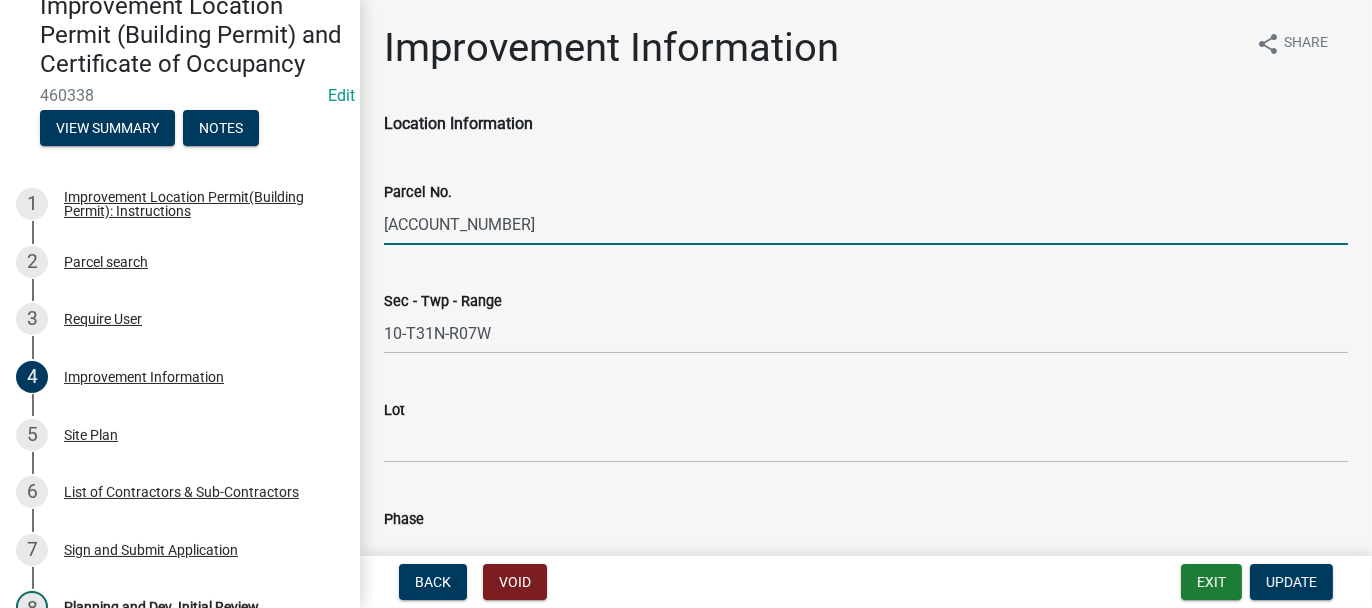 drag, startPoint x: 385, startPoint y: 219, endPoint x: 473, endPoint y: 211, distance: 88.362885 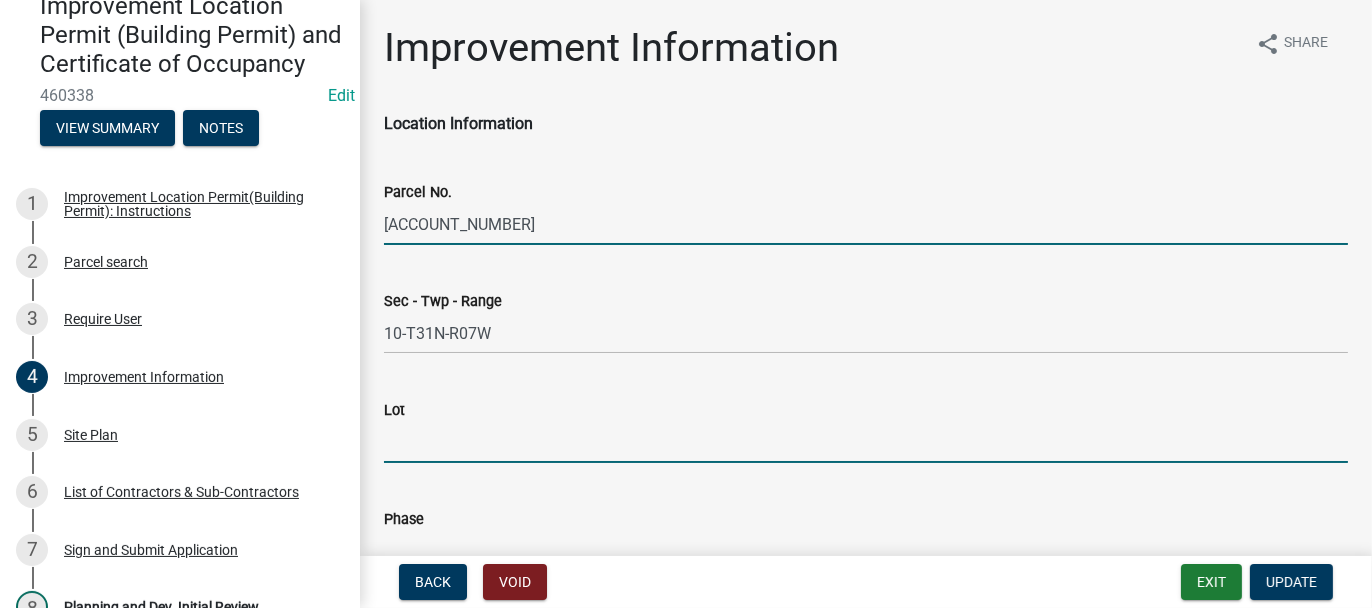 click on "Lot" at bounding box center [866, 442] 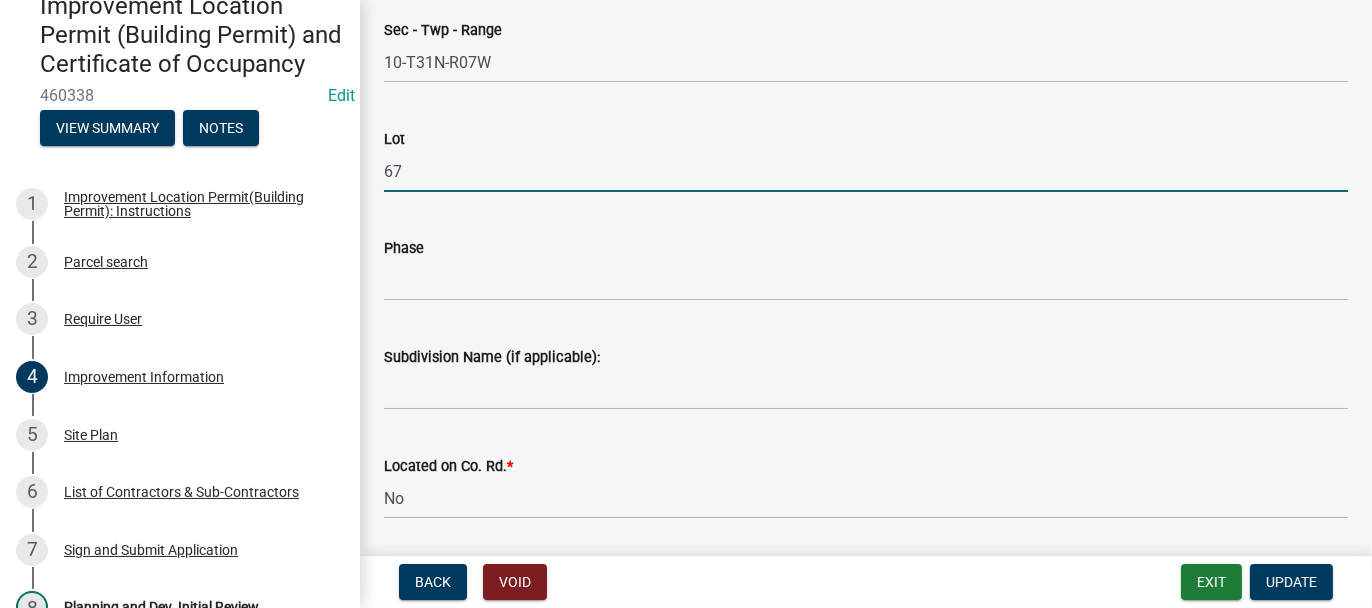 scroll, scrollTop: 300, scrollLeft: 0, axis: vertical 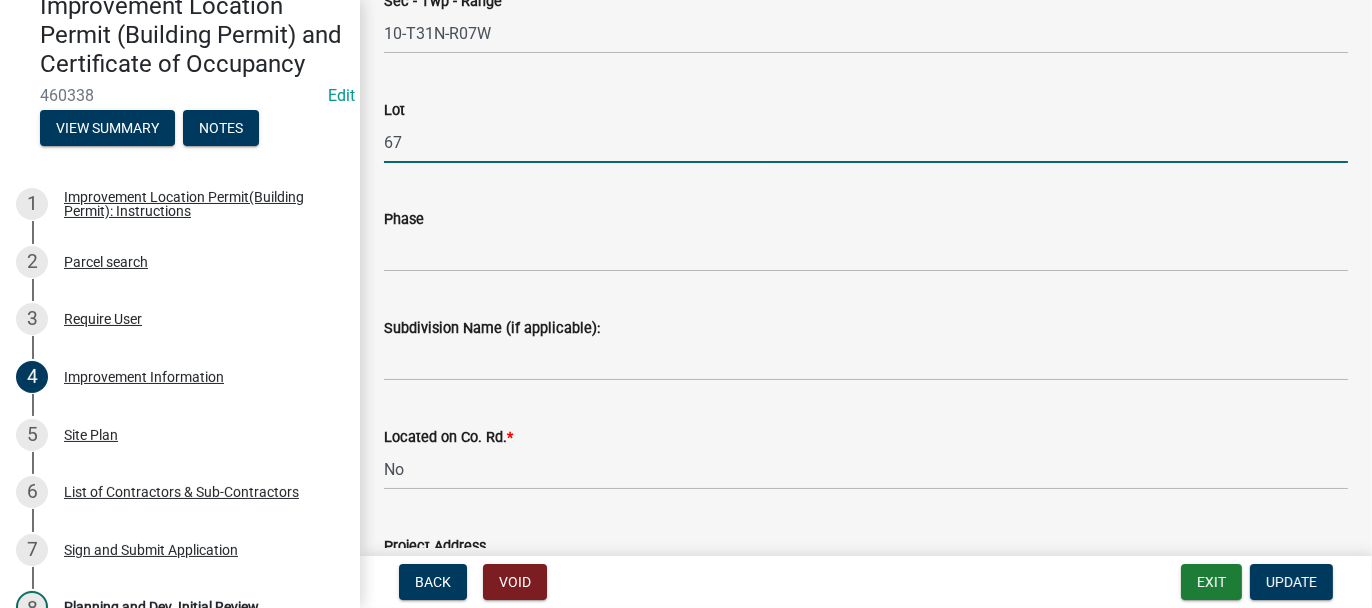 type on "67" 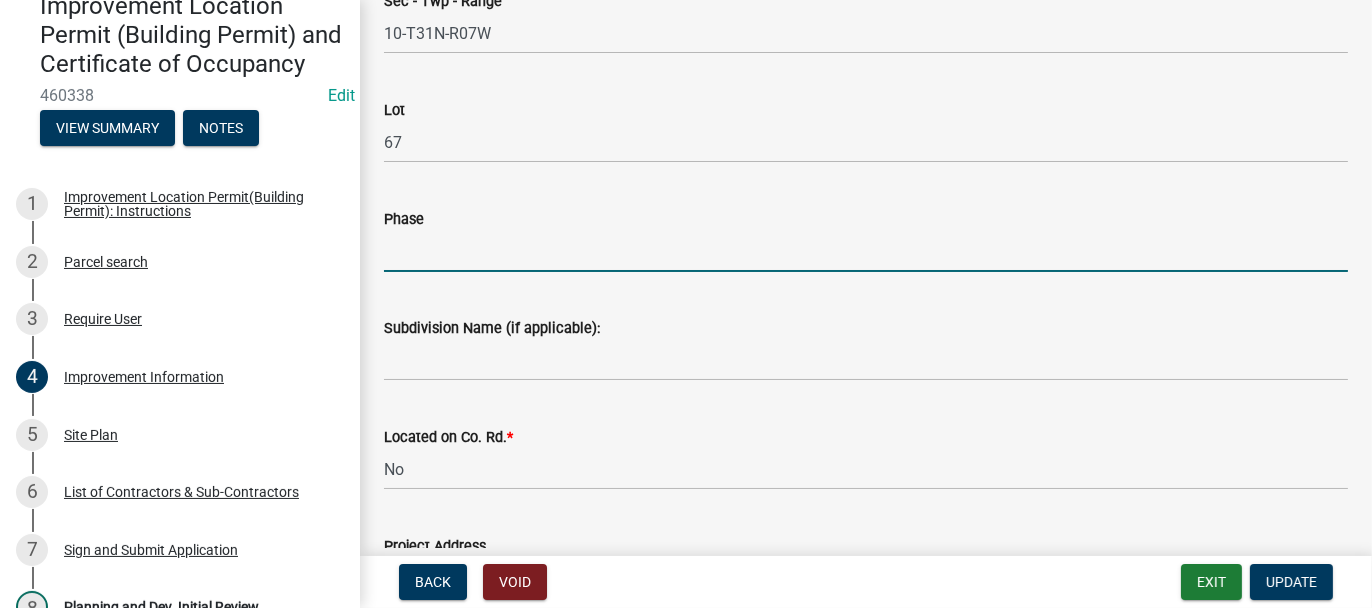click on "Phase" at bounding box center [866, 251] 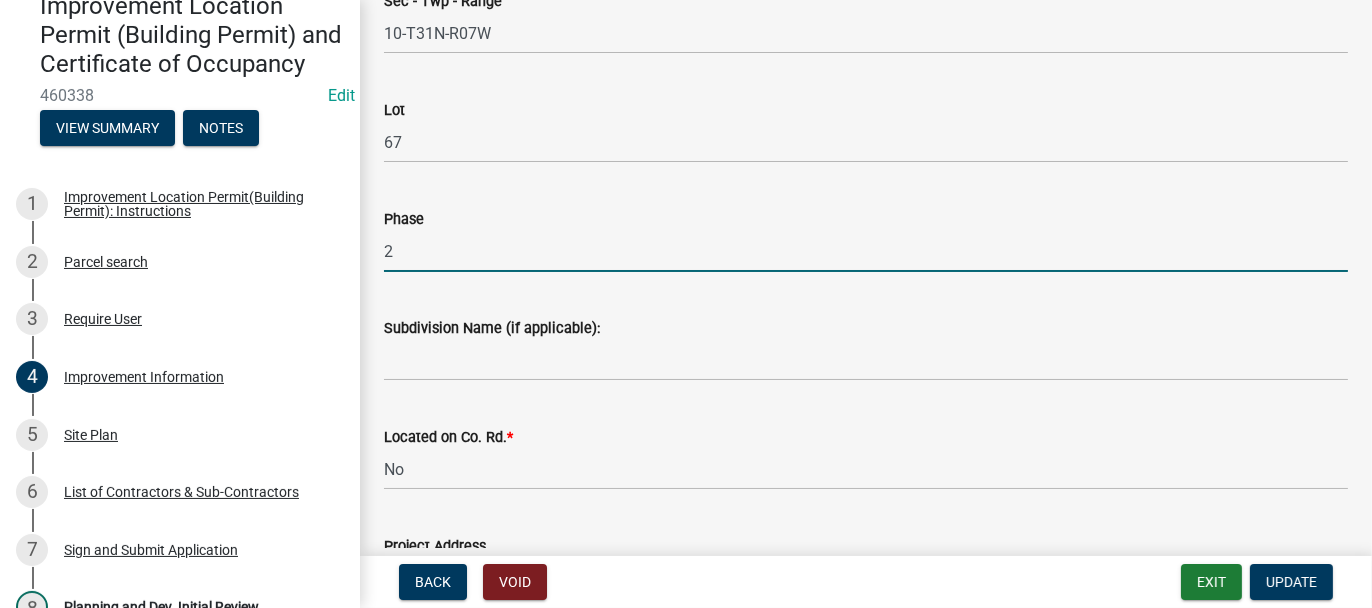 type on "2" 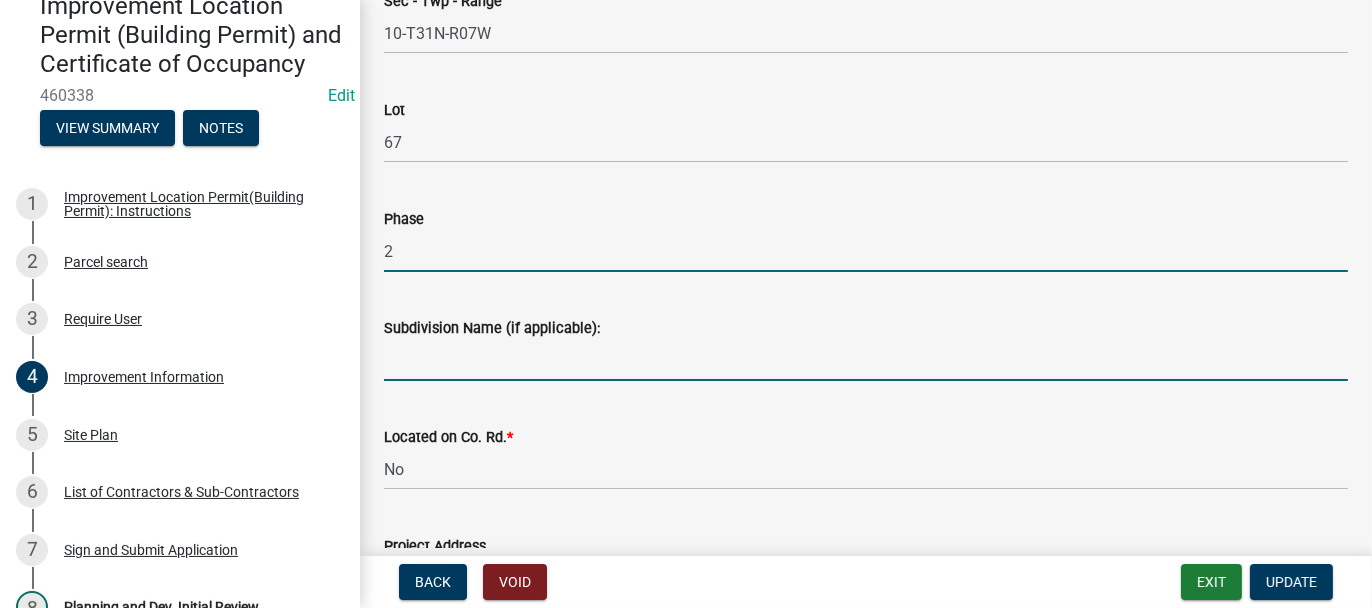 click on "Subdivision Name (if applicable):" at bounding box center [866, 360] 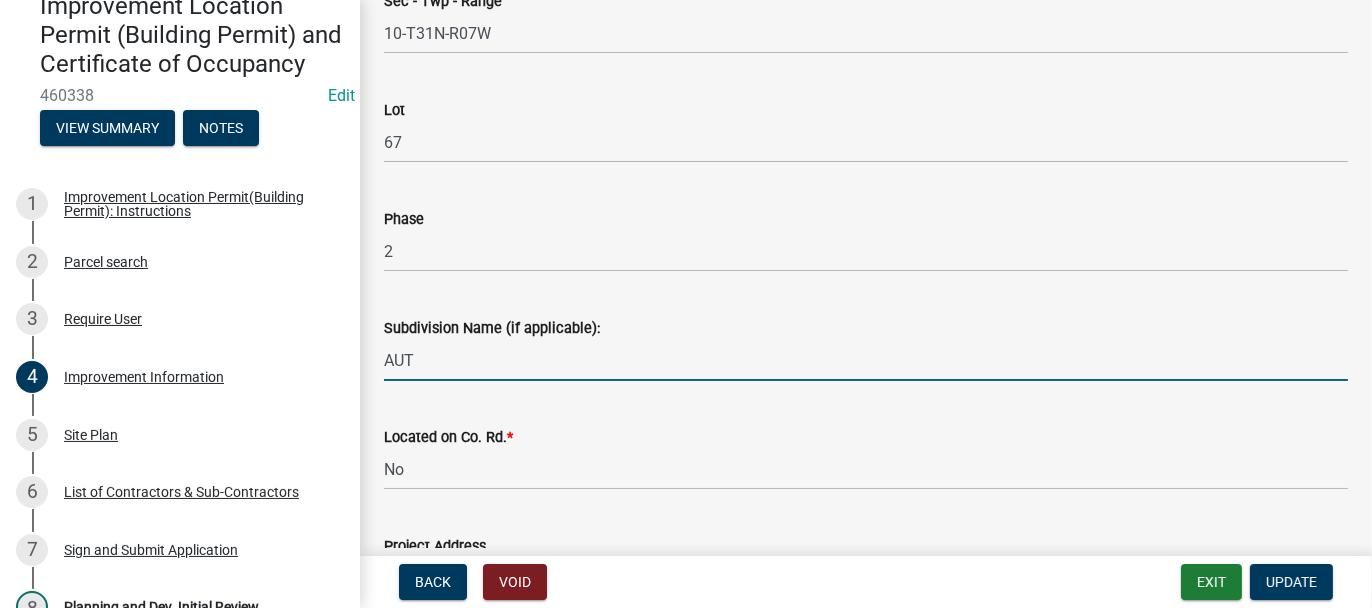 type on "AUTUMN RIDGE" 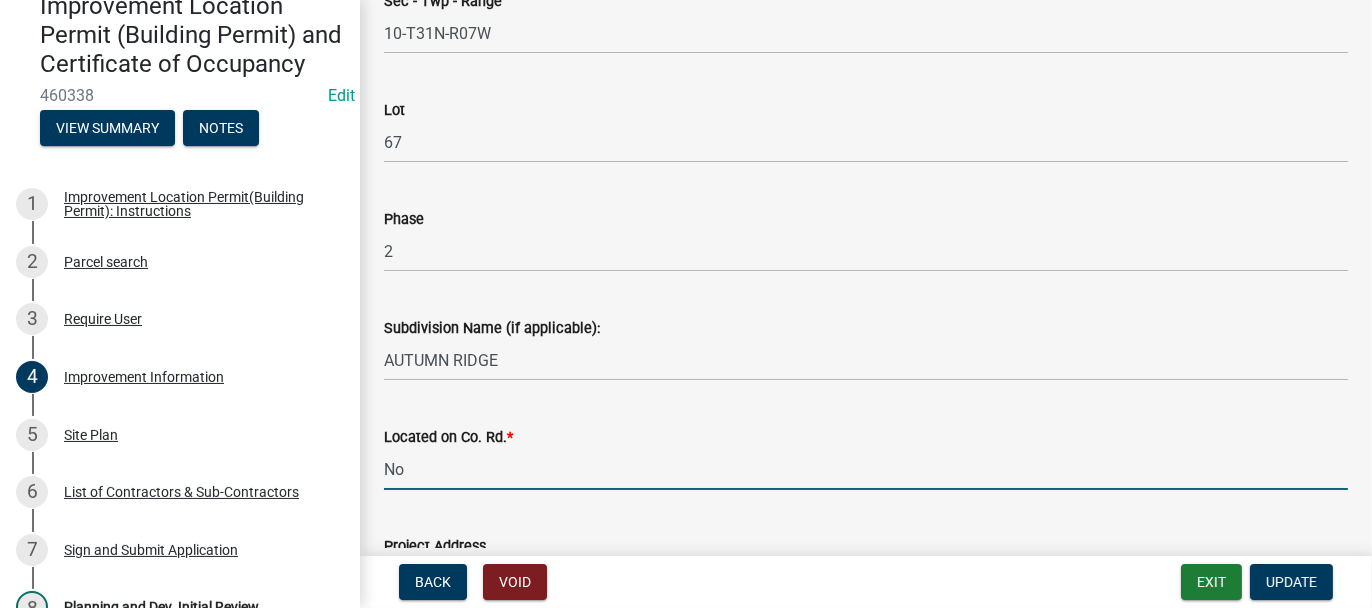 drag, startPoint x: 404, startPoint y: 468, endPoint x: 377, endPoint y: 473, distance: 27.45906 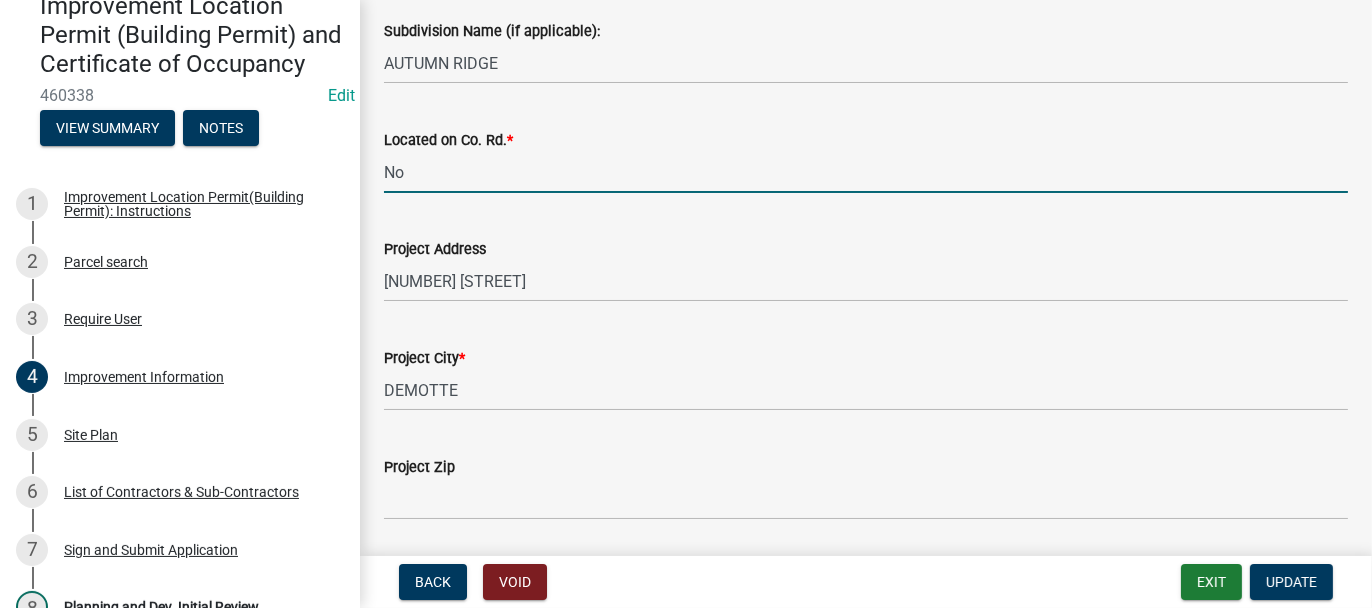 scroll, scrollTop: 600, scrollLeft: 0, axis: vertical 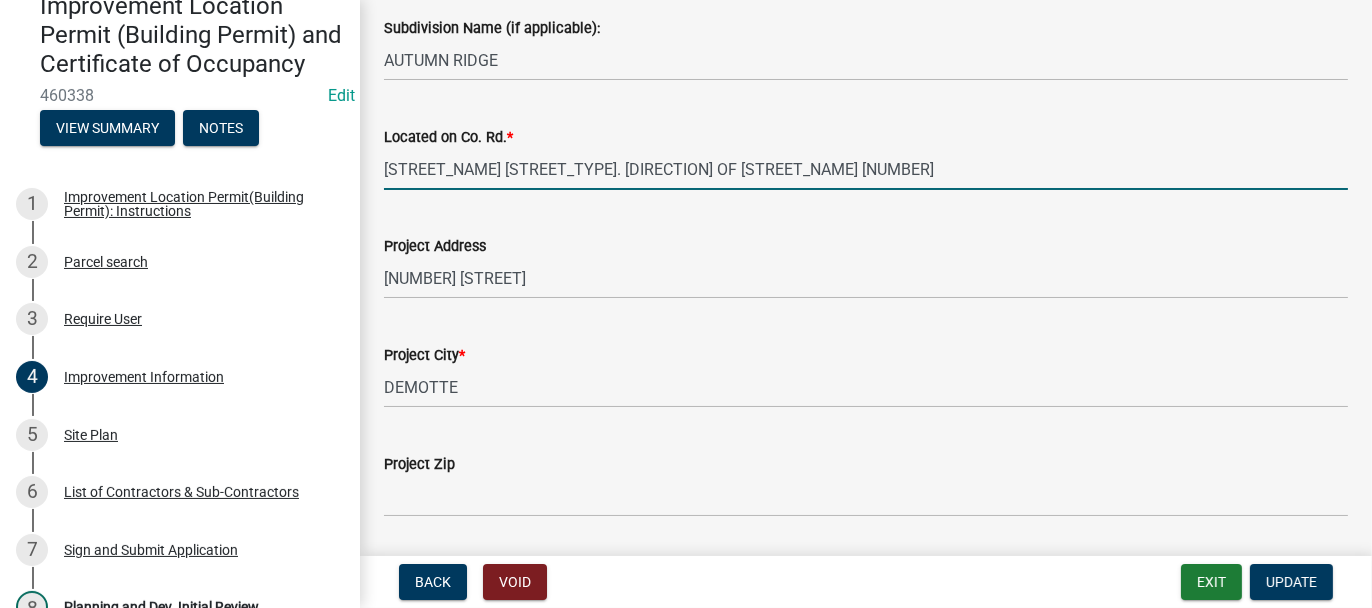type on "[STREET_NAME] [STREET_TYPE]. [DIRECTION] OF [STREET_NAME] [NUMBER]" 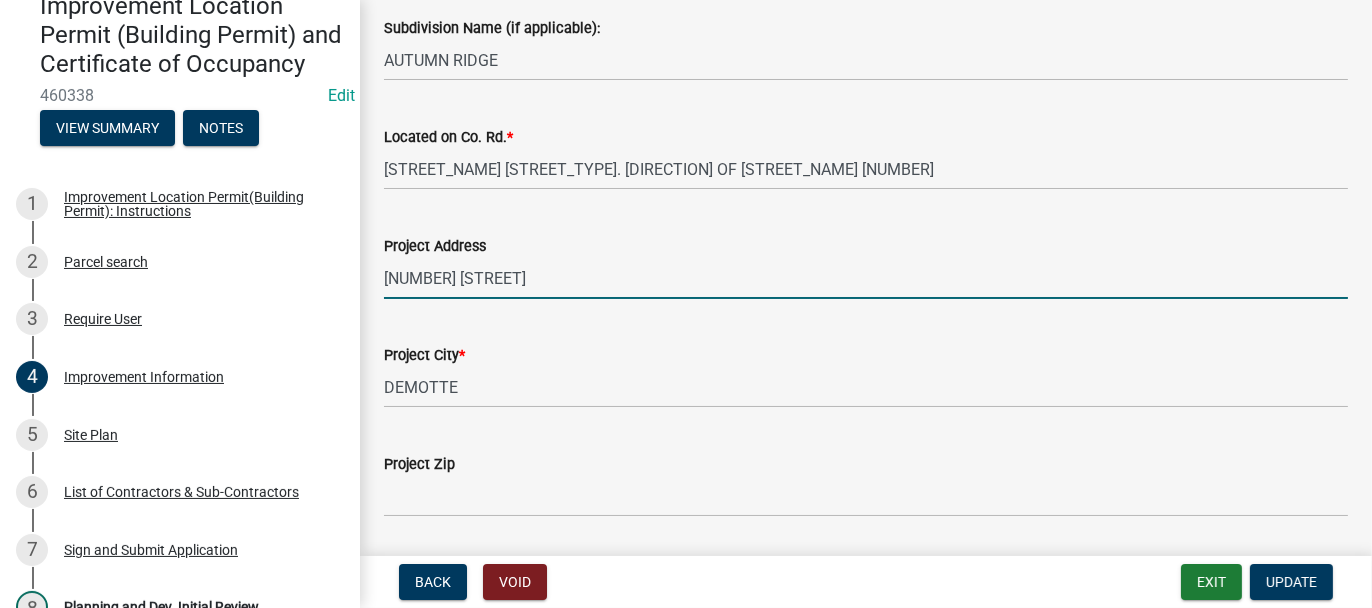 click on "[NUMBER] [STREET]" at bounding box center [866, 278] 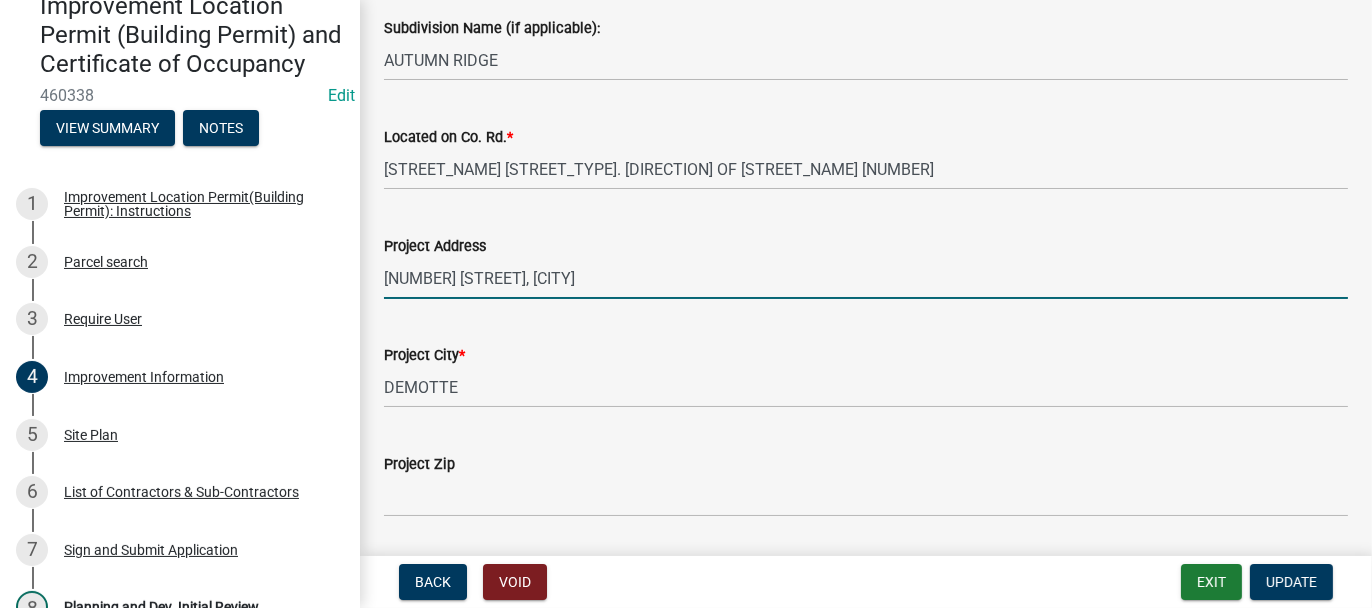 type on "[NUMBER] [STREET], [CITY]" 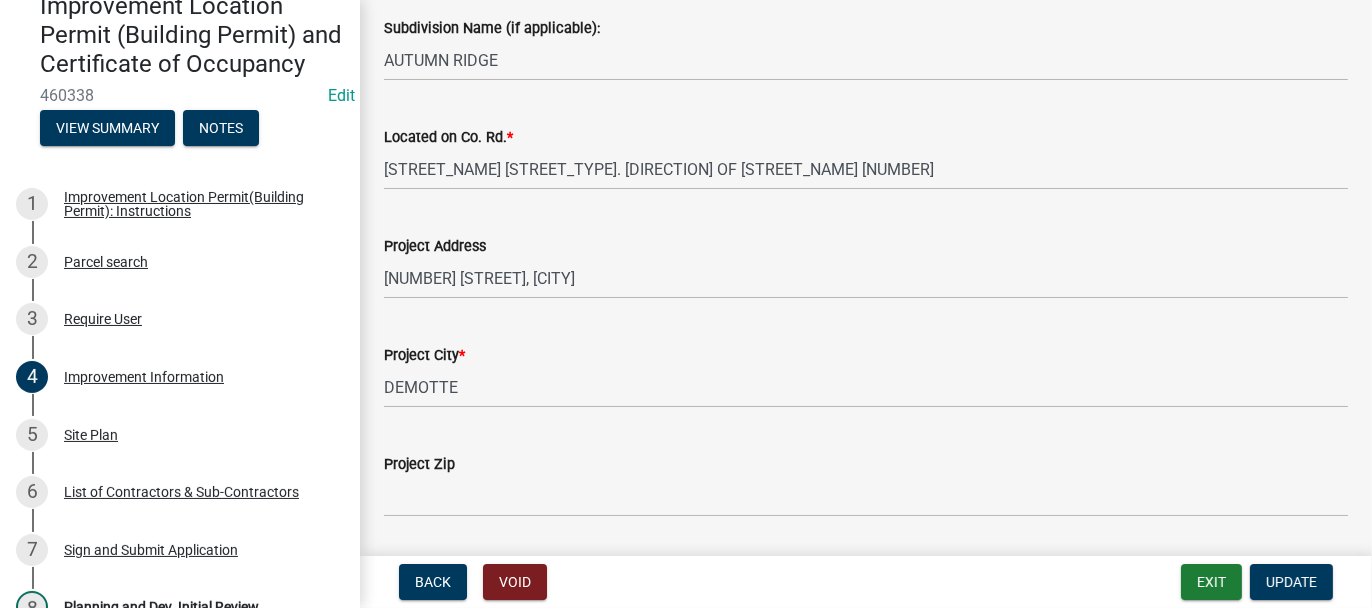 scroll, scrollTop: 930, scrollLeft: 0, axis: vertical 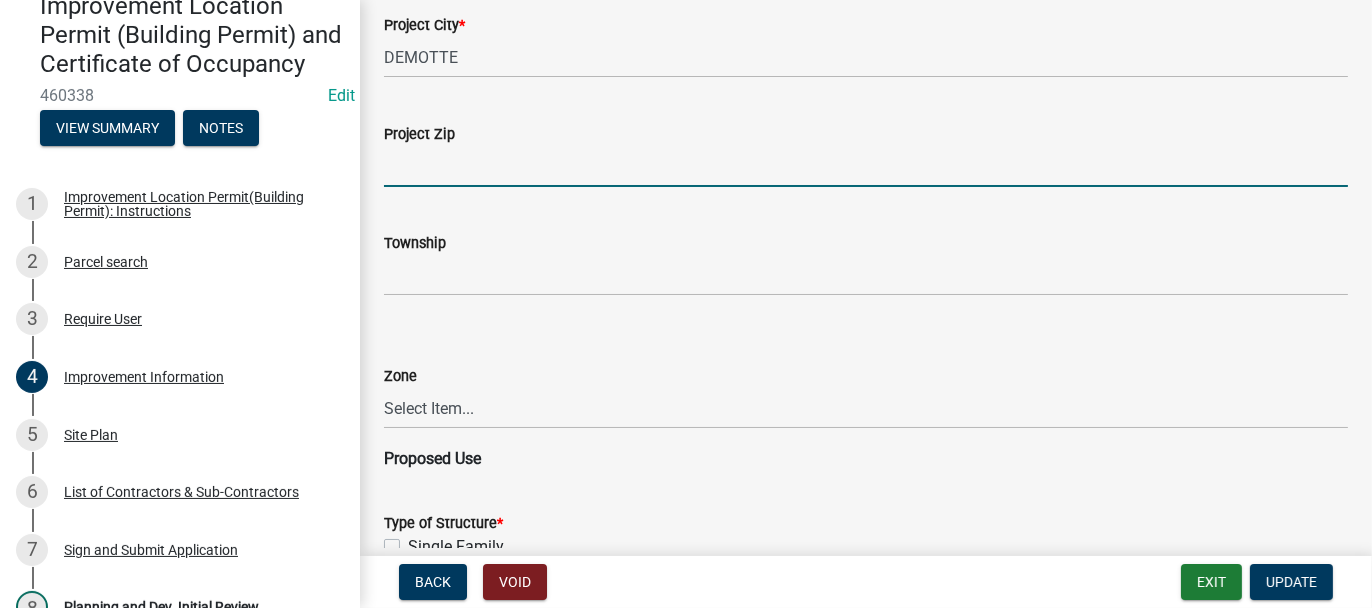drag, startPoint x: 450, startPoint y: 166, endPoint x: 420, endPoint y: 207, distance: 50.803543 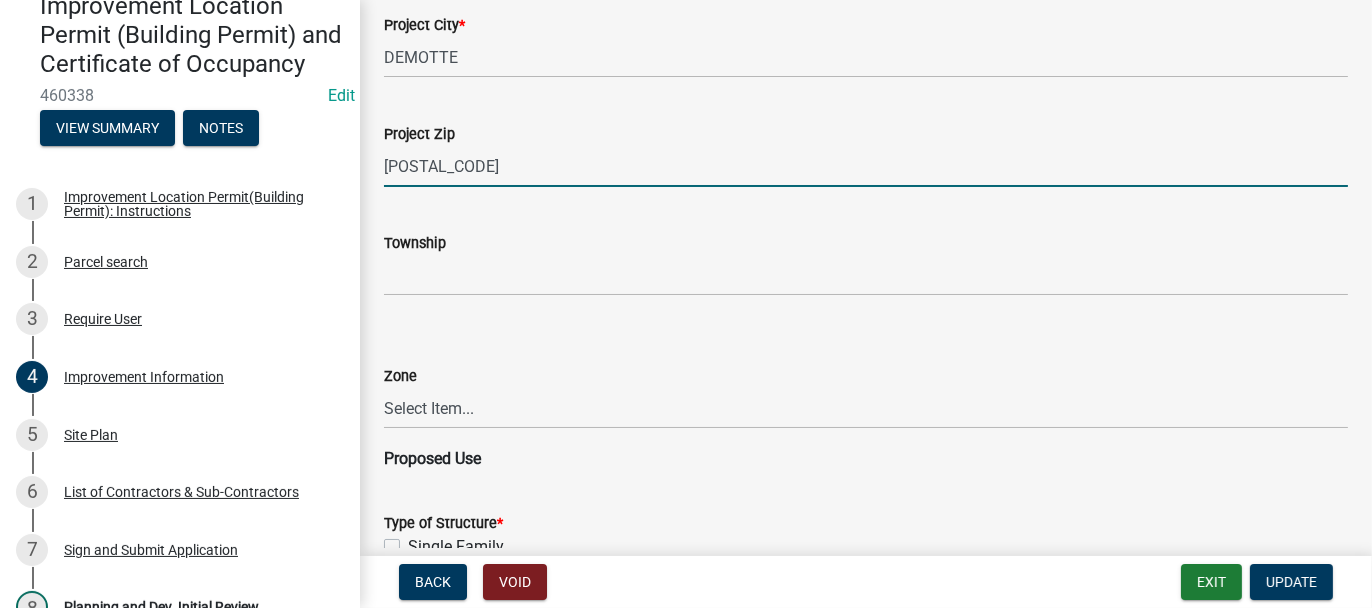 type on "[POSTAL_CODE]" 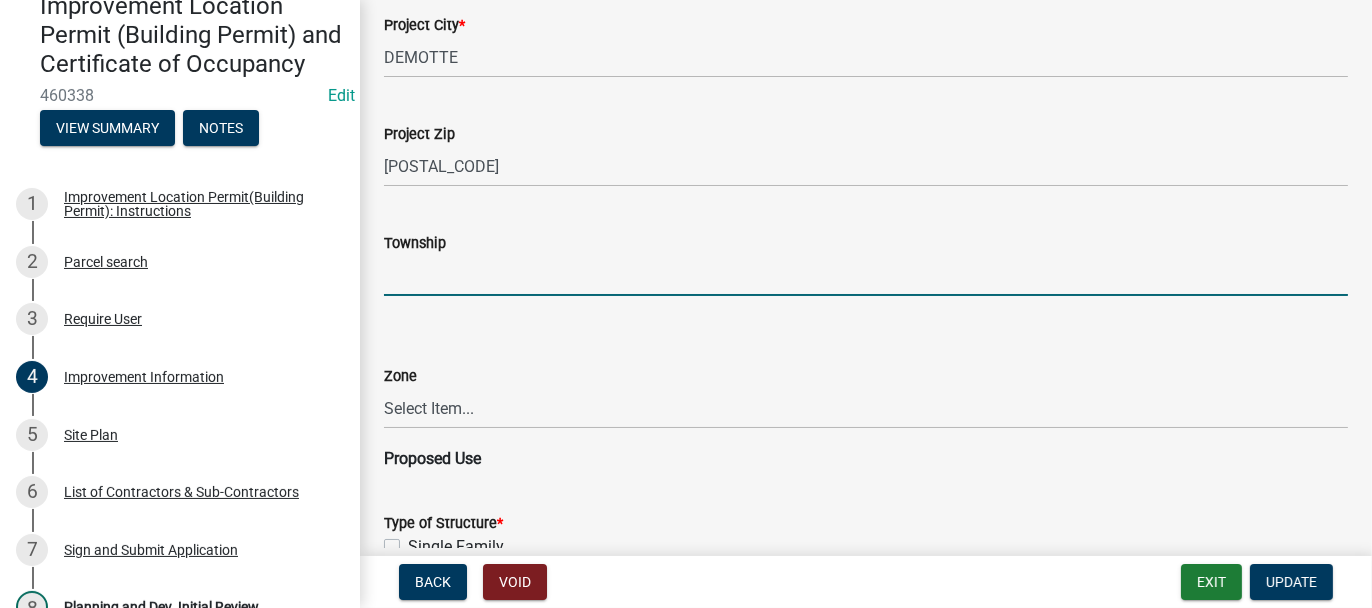click on "Township" at bounding box center (866, 275) 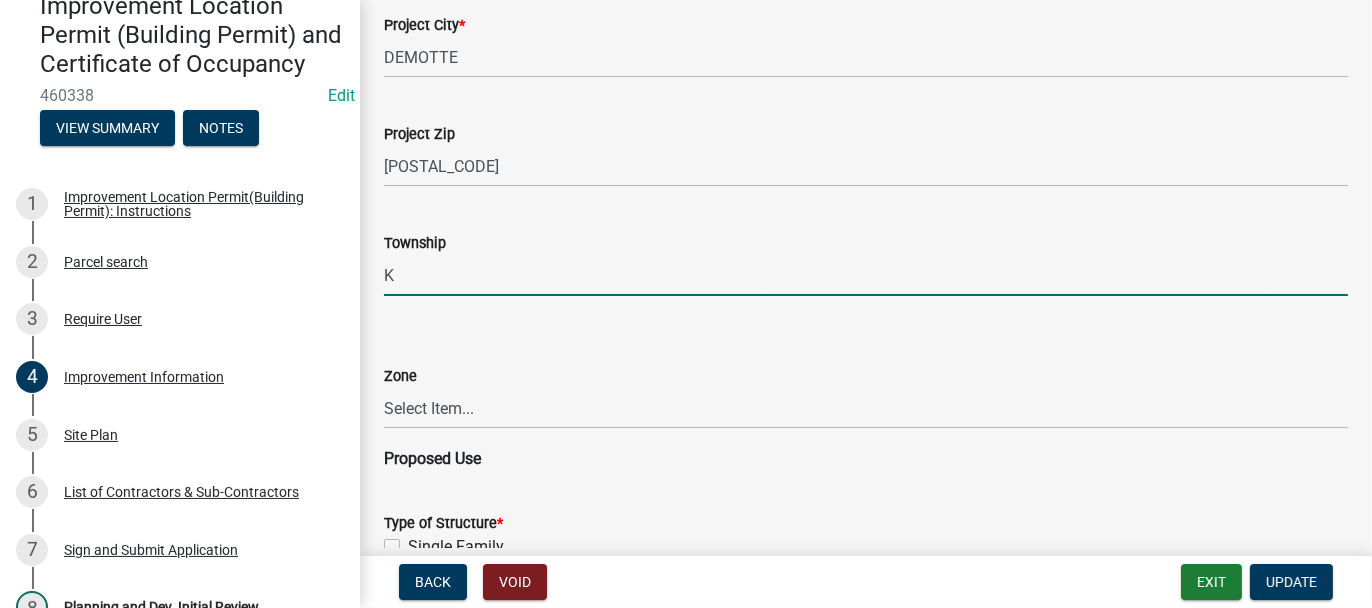 type on "[LAST]" 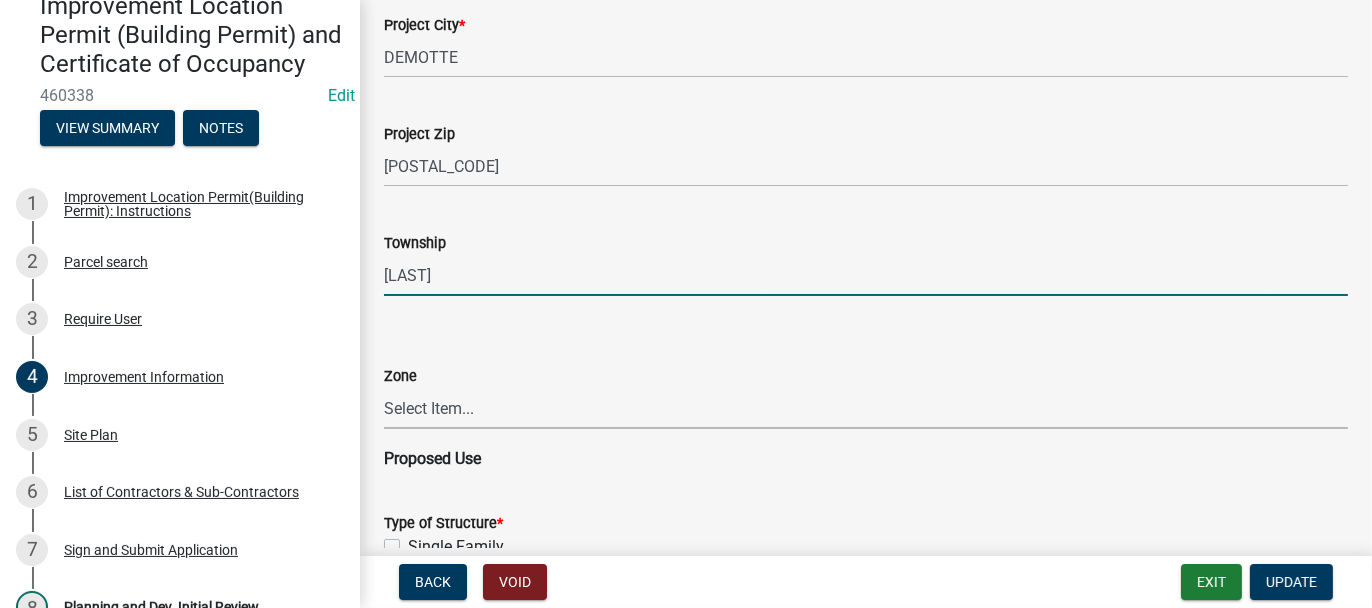 click on "Select Item...   CO - Conservation   PR - Parks & Recreation   A1 - Conservation Agricultural   A2 - General Agricultural   A3 - Intense Agricultural   A4 - Agricultural Business   R1 - Low Density Single-family Residential   R2 - Medium Density Single-family Residential   VR - Village Residential   M1 - Multiple-family Residential   MP - Manufactured Home Park   IS - Institutional   LB - Local Business   GC - General Commercial   HC - Highway Commercial   CP - Commerce Park   I1 - Low to Moderate Intensity Industrial   I2 - High Intensity Industrial   HI - High Impact" at bounding box center [866, 408] 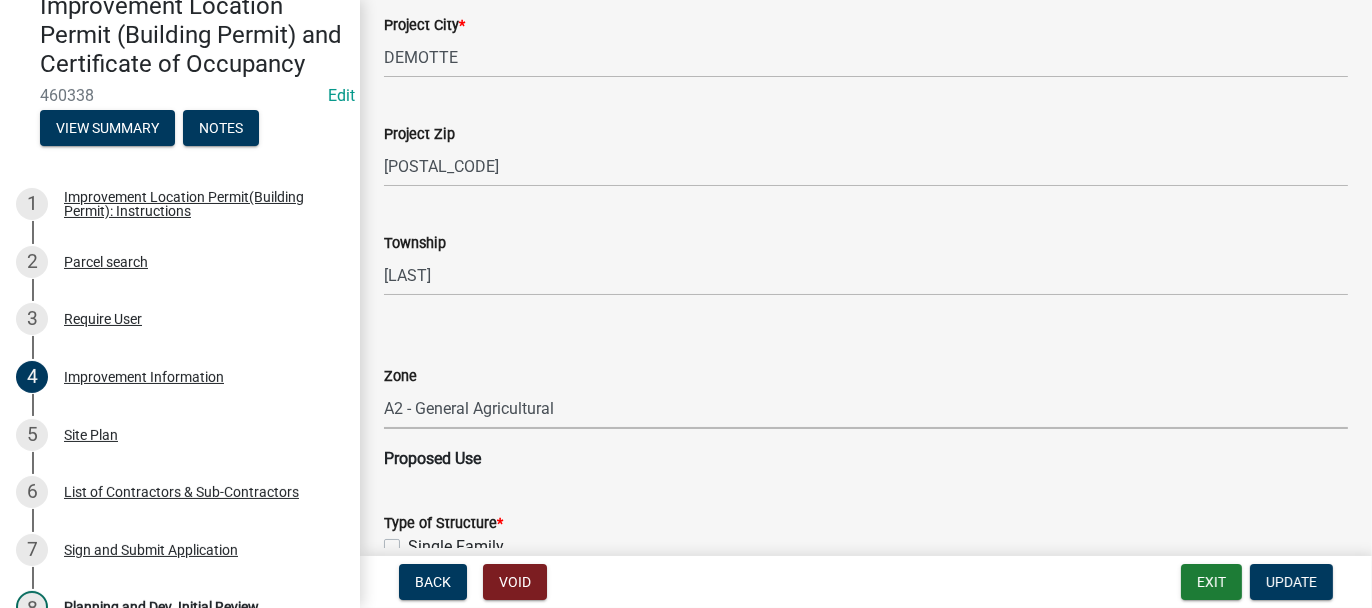 click on "Select Item...   CO - Conservation   PR - Parks & Recreation   A1 - Conservation Agricultural   A2 - General Agricultural   A3 - Intense Agricultural   A4 - Agricultural Business   R1 - Low Density Single-family Residential   R2 - Medium Density Single-family Residential   VR - Village Residential   M1 - Multiple-family Residential   MP - Manufactured Home Park   IS - Institutional   LB - Local Business   GC - General Commercial   HC - Highway Commercial   CP - Commerce Park   I1 - Low to Moderate Intensity Industrial   I2 - High Intensity Industrial   HI - High Impact" at bounding box center [866, 408] 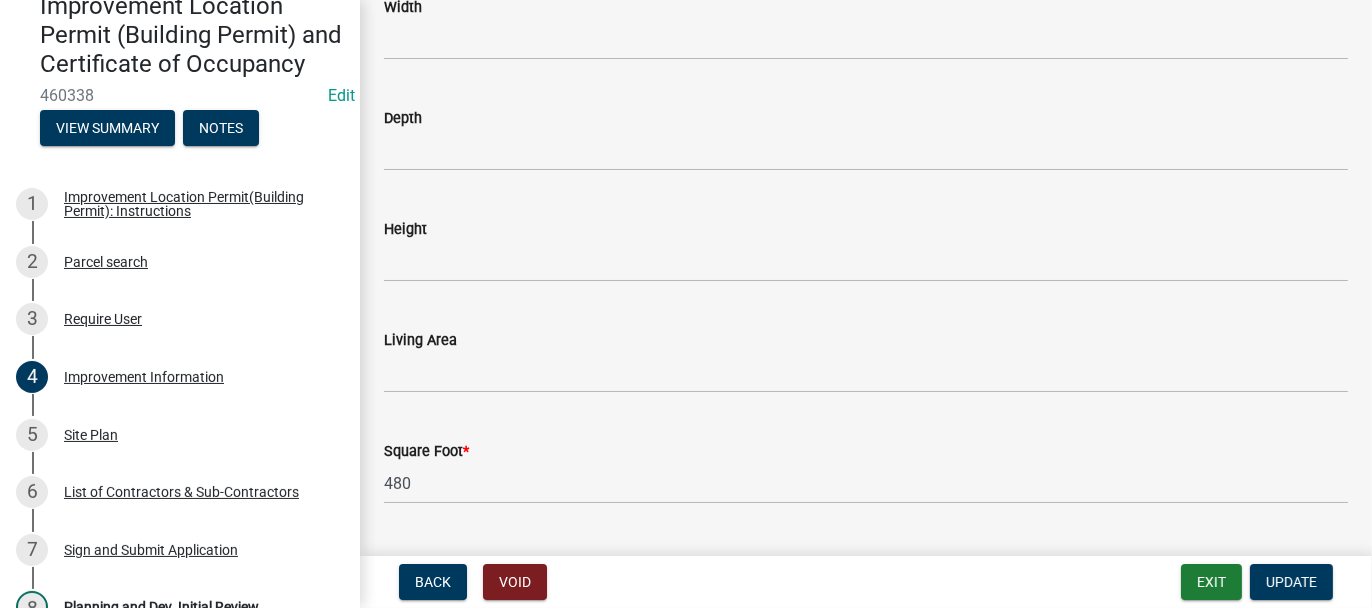 scroll, scrollTop: 3195, scrollLeft: 0, axis: vertical 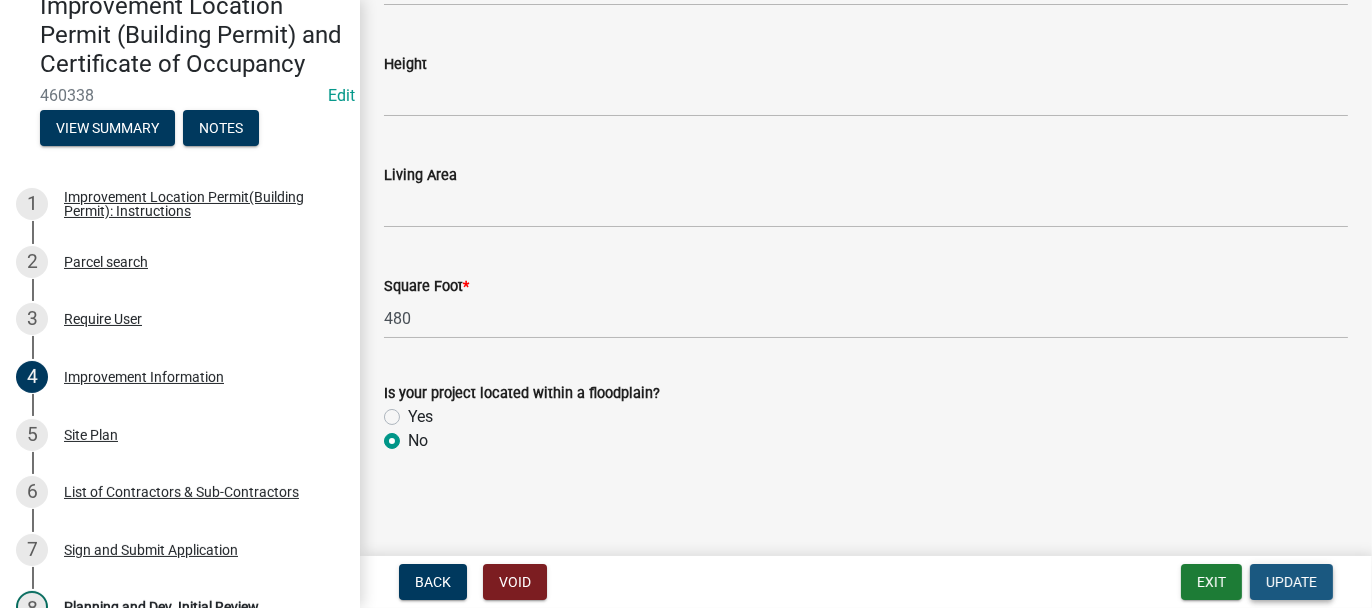 click on "Update" at bounding box center [1291, 582] 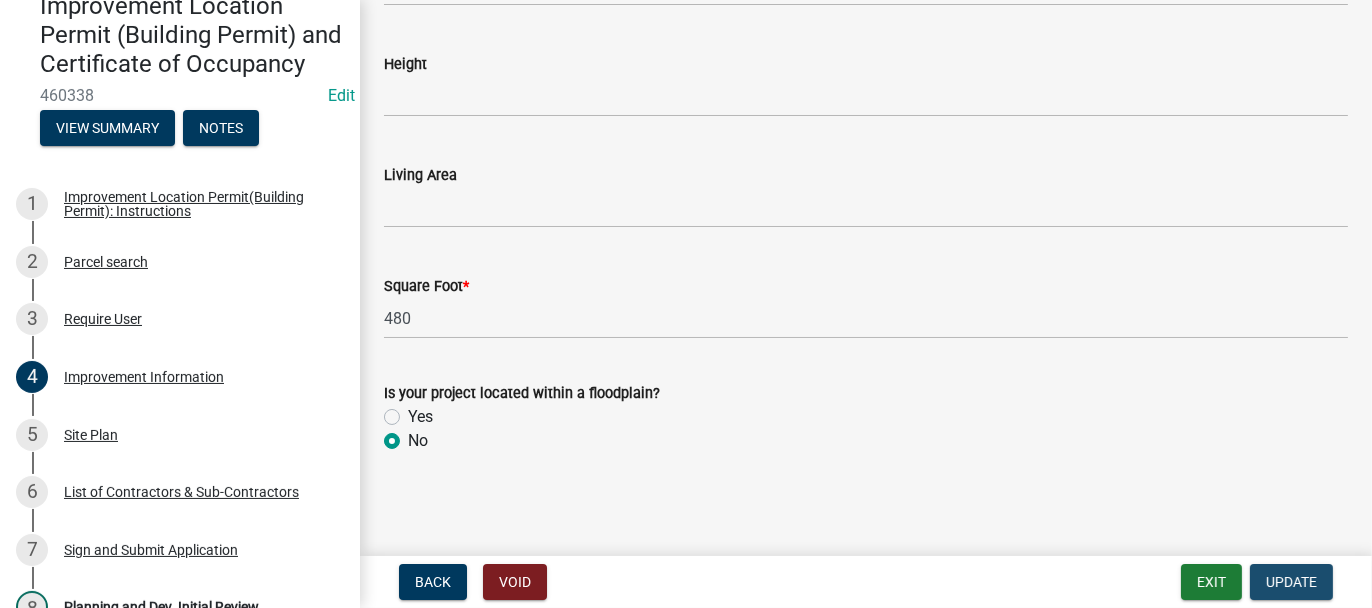 scroll, scrollTop: 0, scrollLeft: 0, axis: both 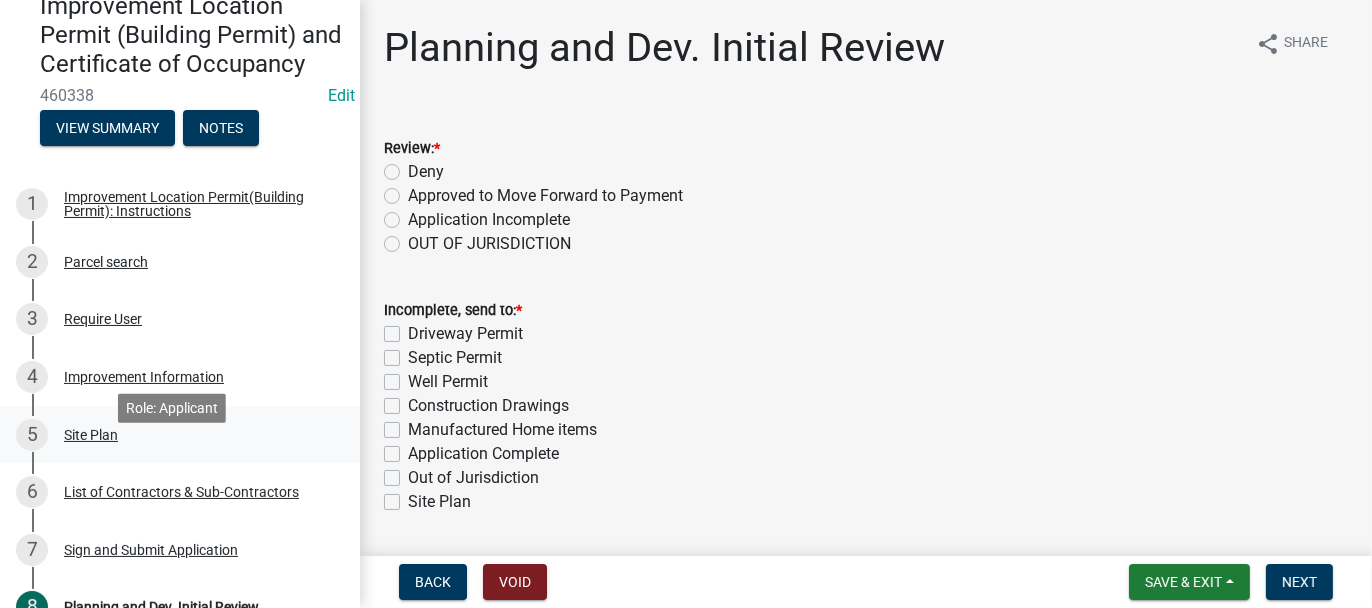 click on "Site Plan" at bounding box center [91, 435] 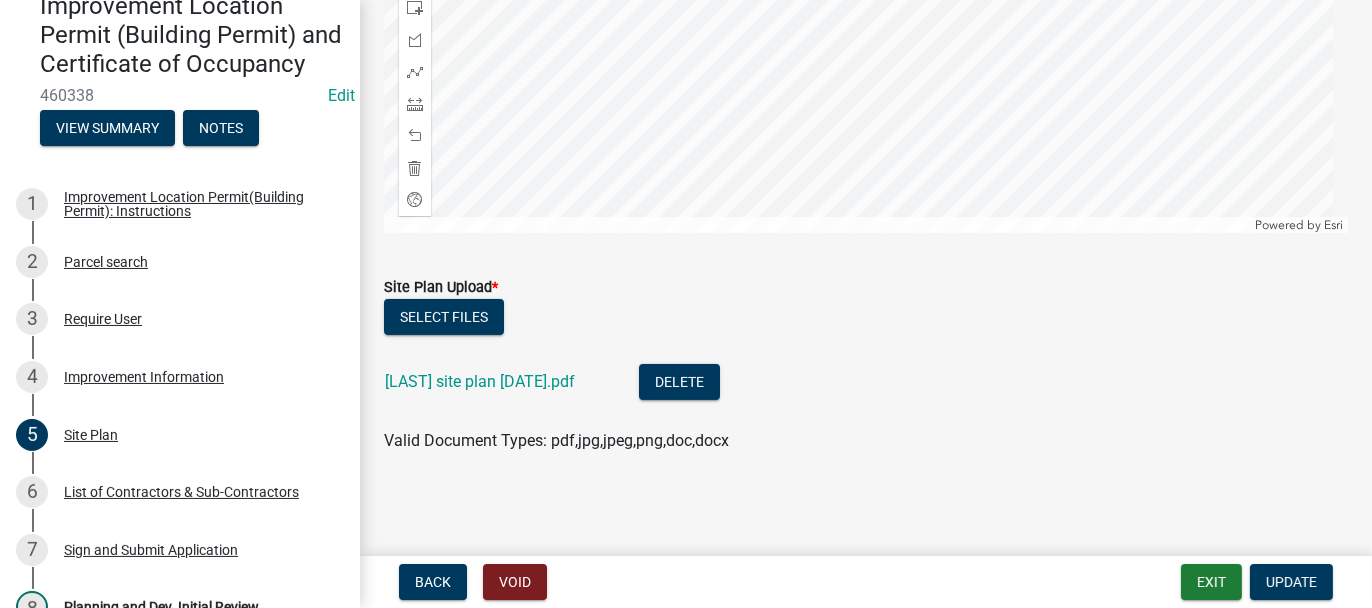 scroll, scrollTop: 515, scrollLeft: 0, axis: vertical 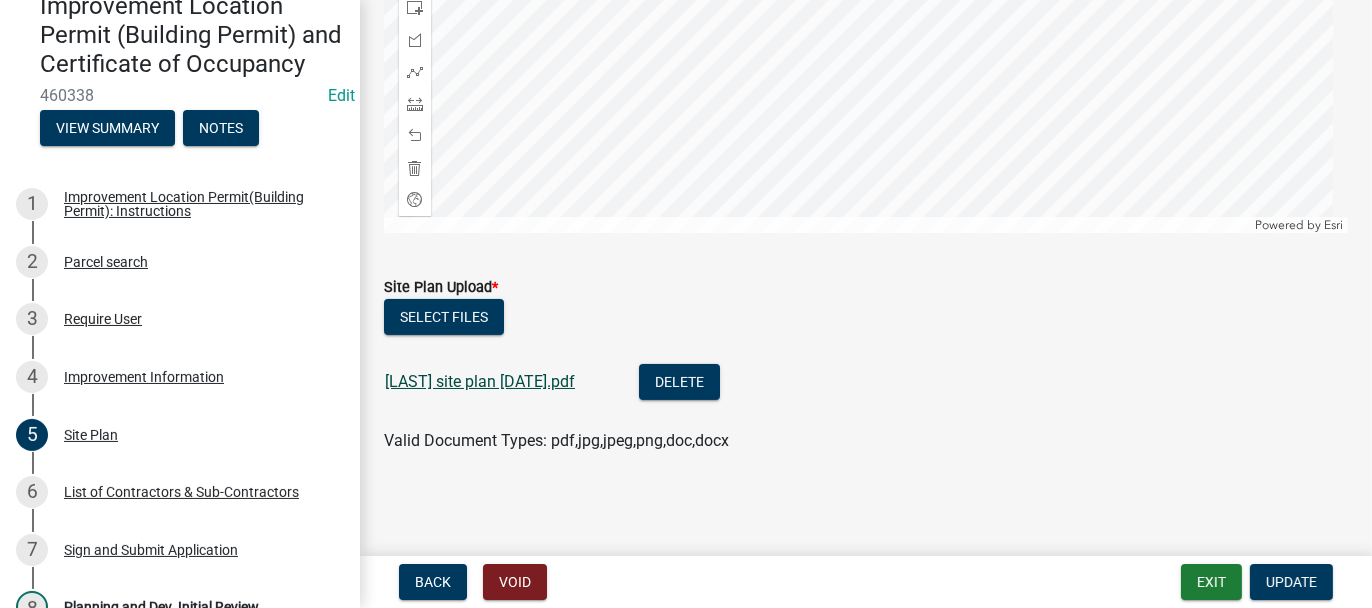 click on "[LAST] site plan [DATE].pdf" 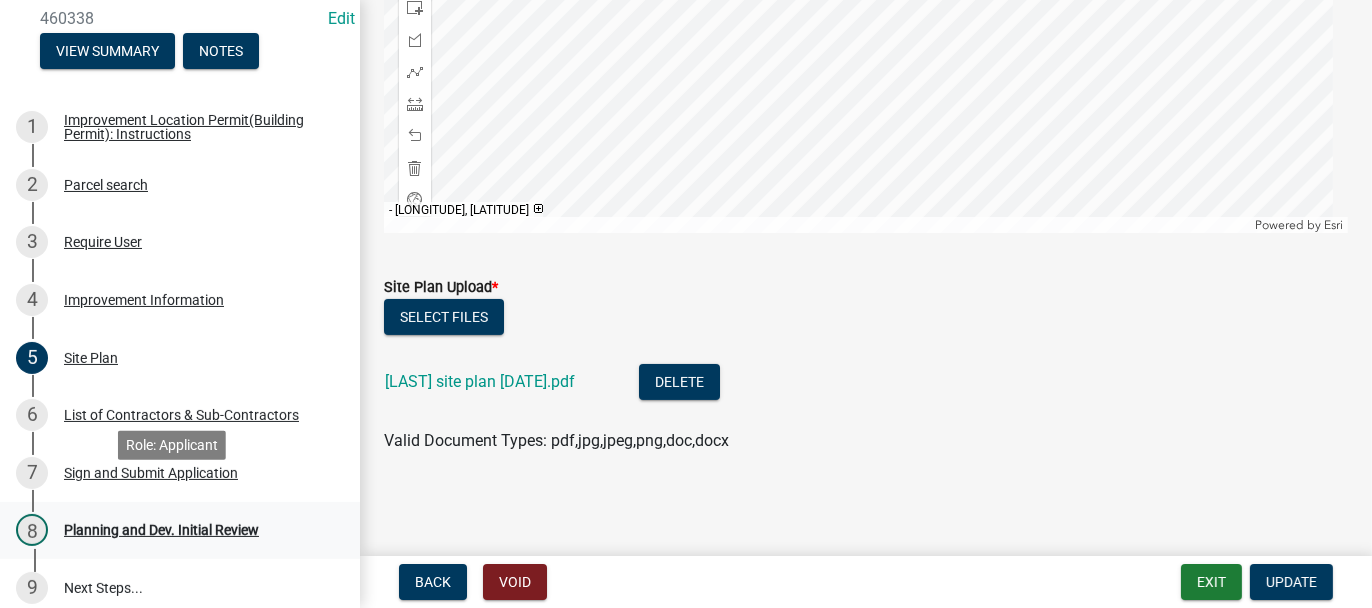 scroll, scrollTop: 400, scrollLeft: 0, axis: vertical 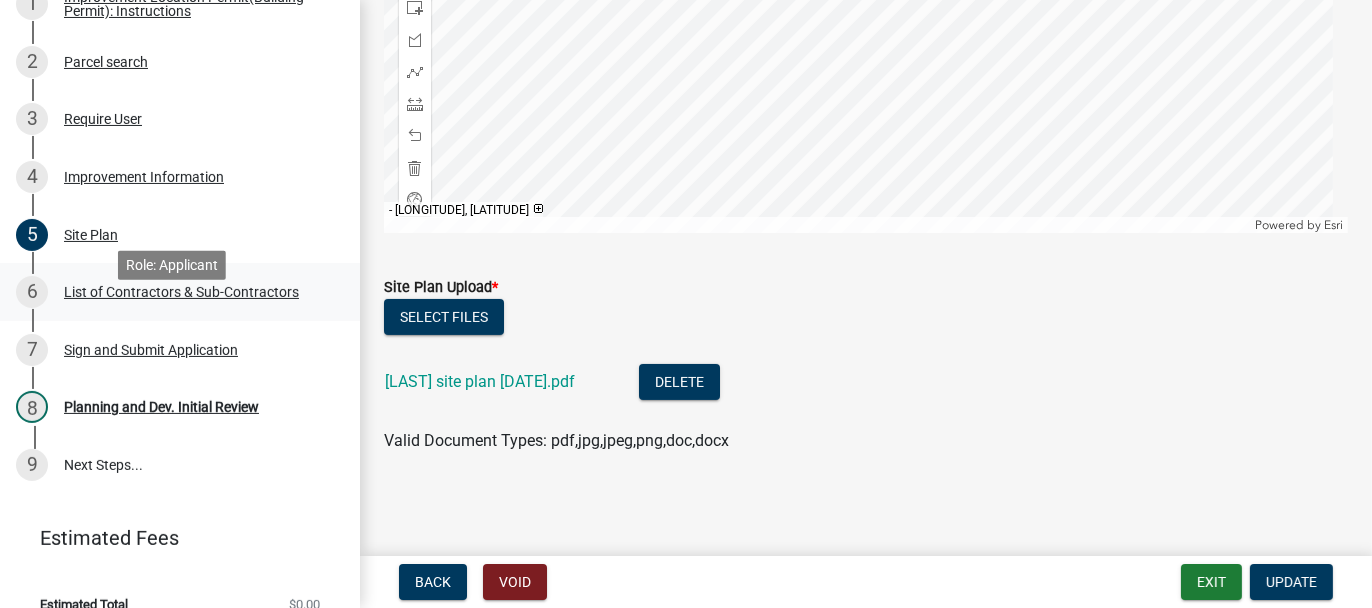 click on "6     List of Contractors & Sub-Contractors" at bounding box center [172, 292] 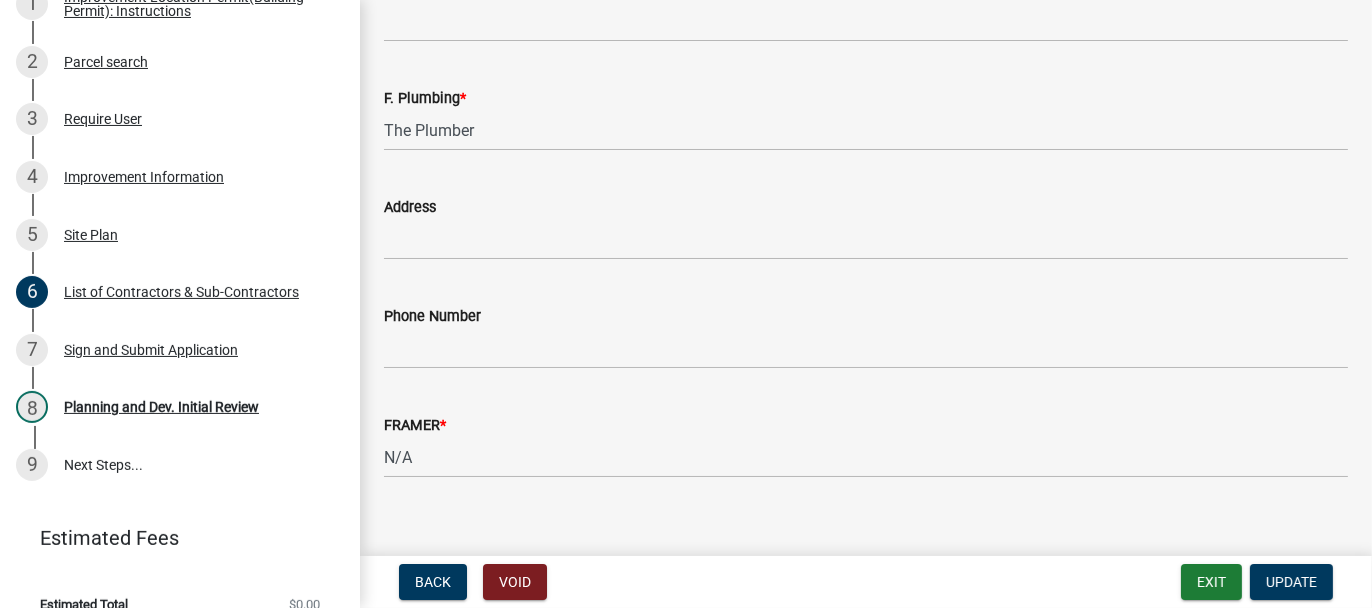scroll, scrollTop: 2222, scrollLeft: 0, axis: vertical 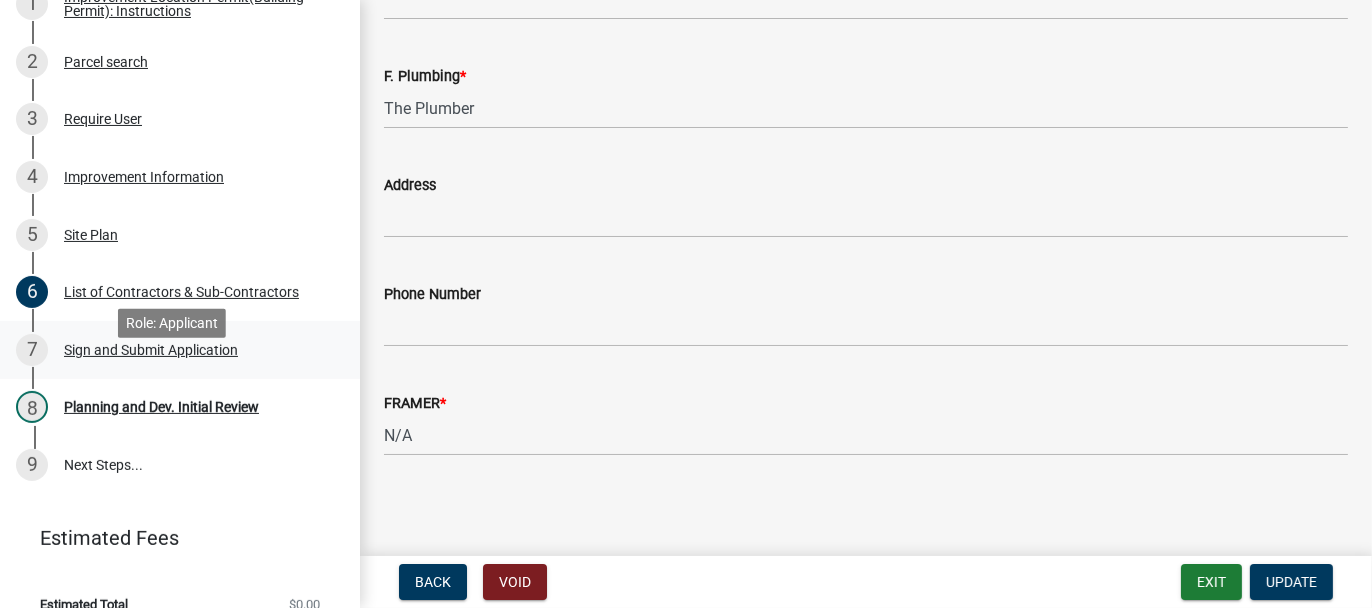 click on "7     Sign and Submit Application" at bounding box center (172, 350) 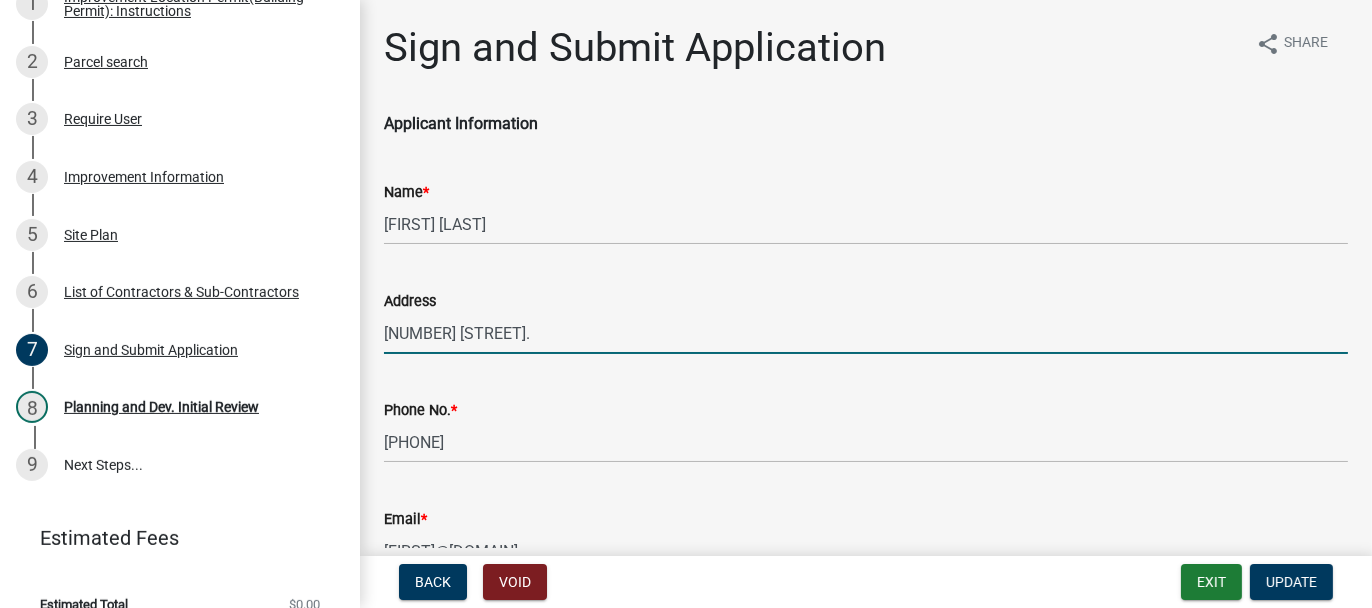 drag, startPoint x: 385, startPoint y: 329, endPoint x: 524, endPoint y: 330, distance: 139.0036 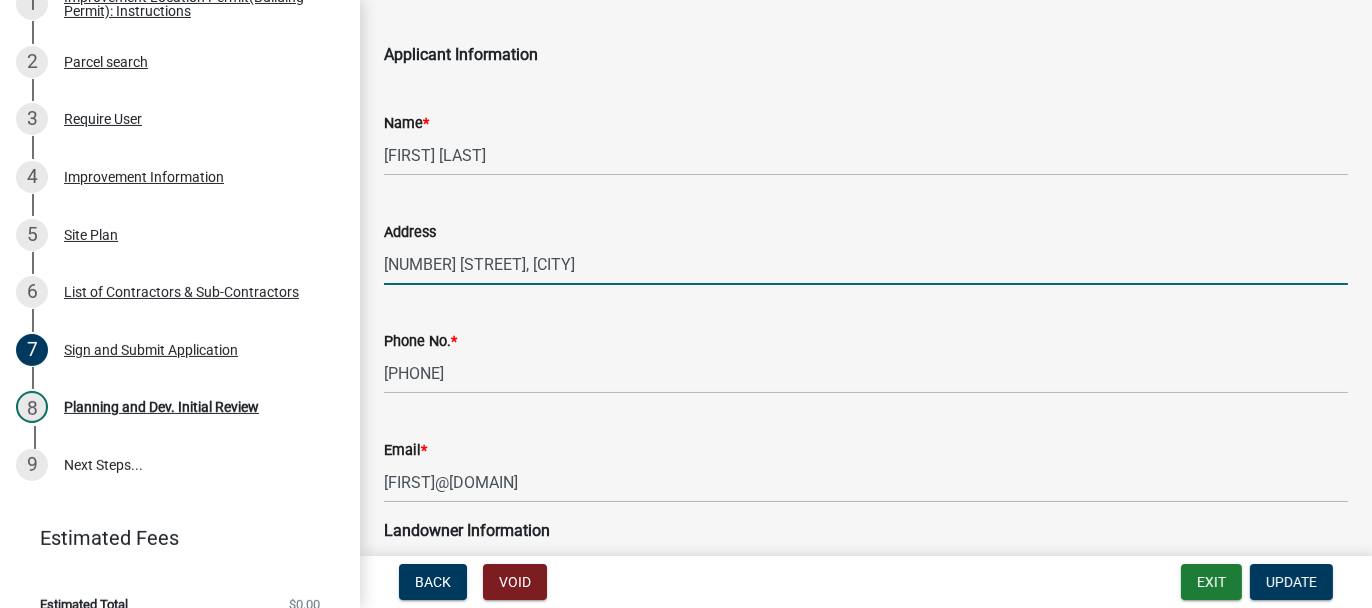 scroll, scrollTop: 200, scrollLeft: 0, axis: vertical 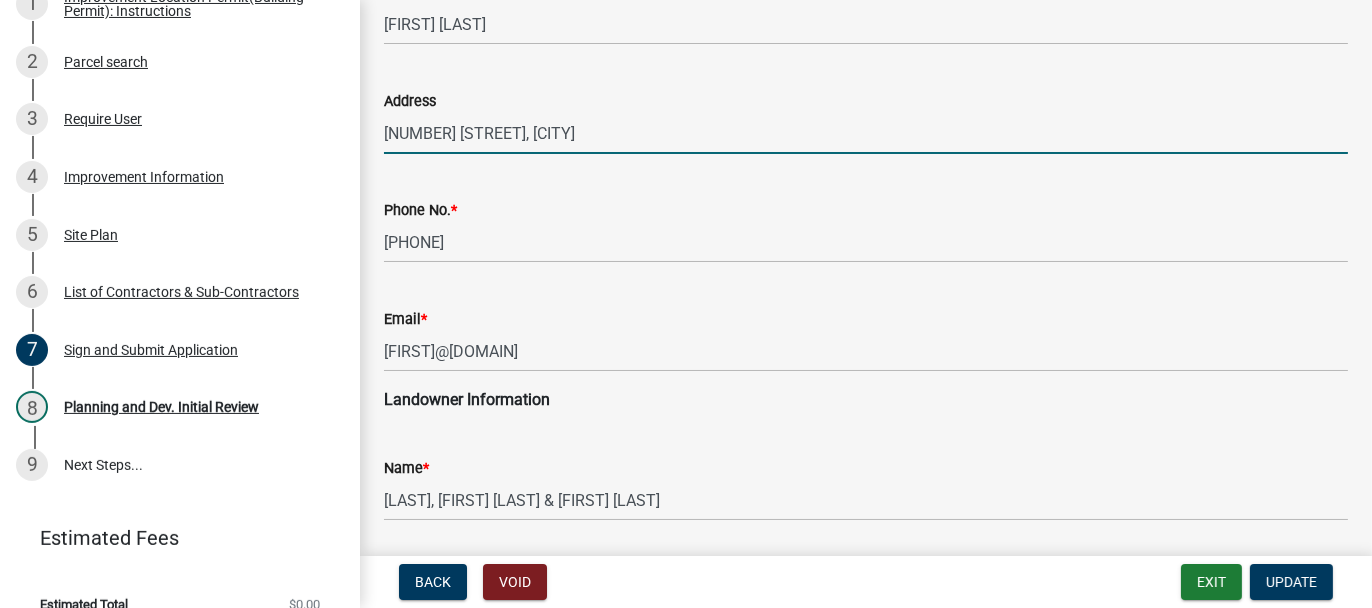 type on "[NUMBER] [STREET], [CITY]" 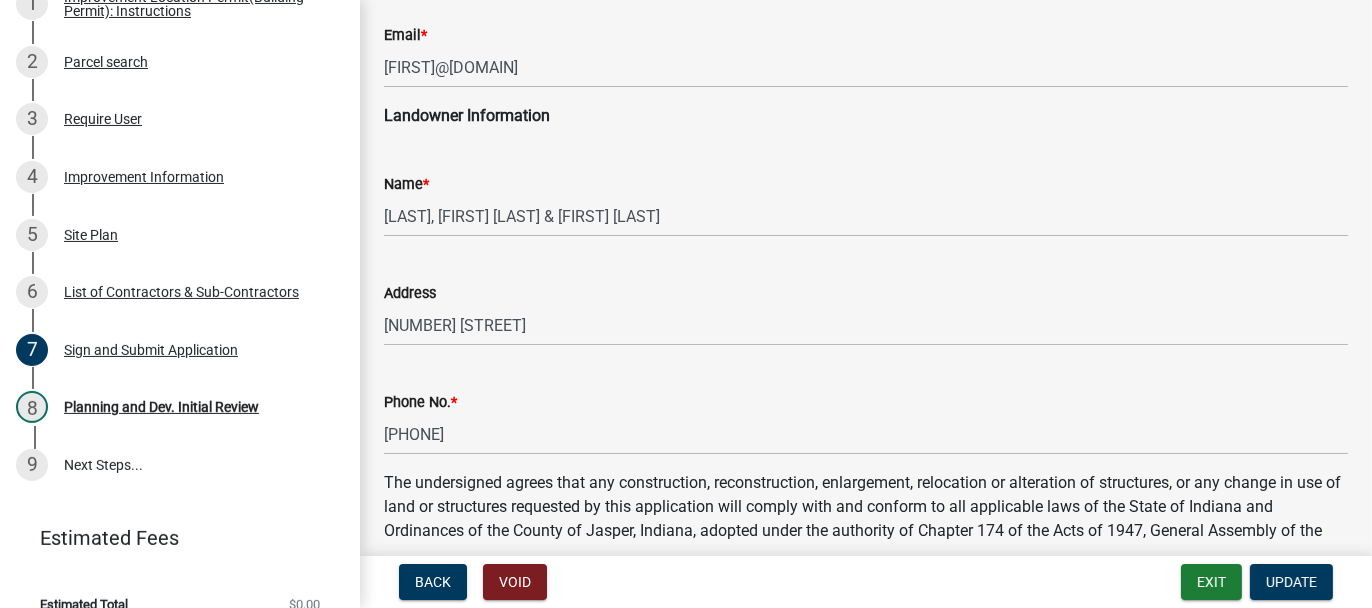 scroll, scrollTop: 500, scrollLeft: 0, axis: vertical 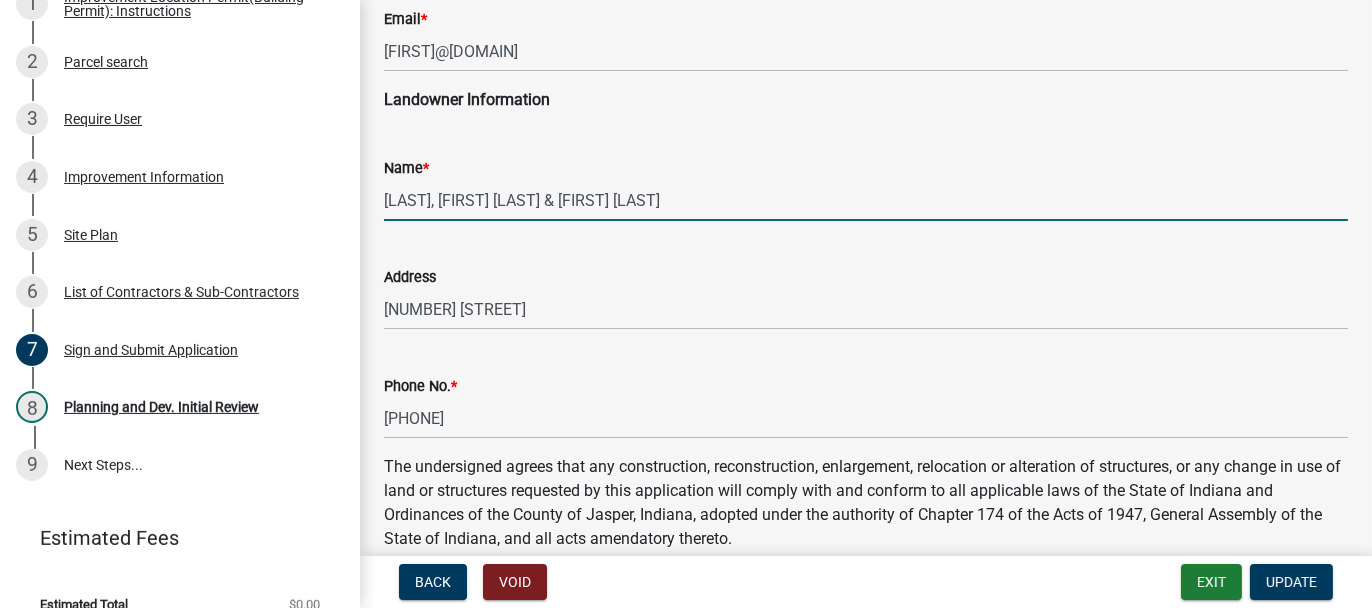 drag, startPoint x: 384, startPoint y: 201, endPoint x: 472, endPoint y: 206, distance: 88.14193 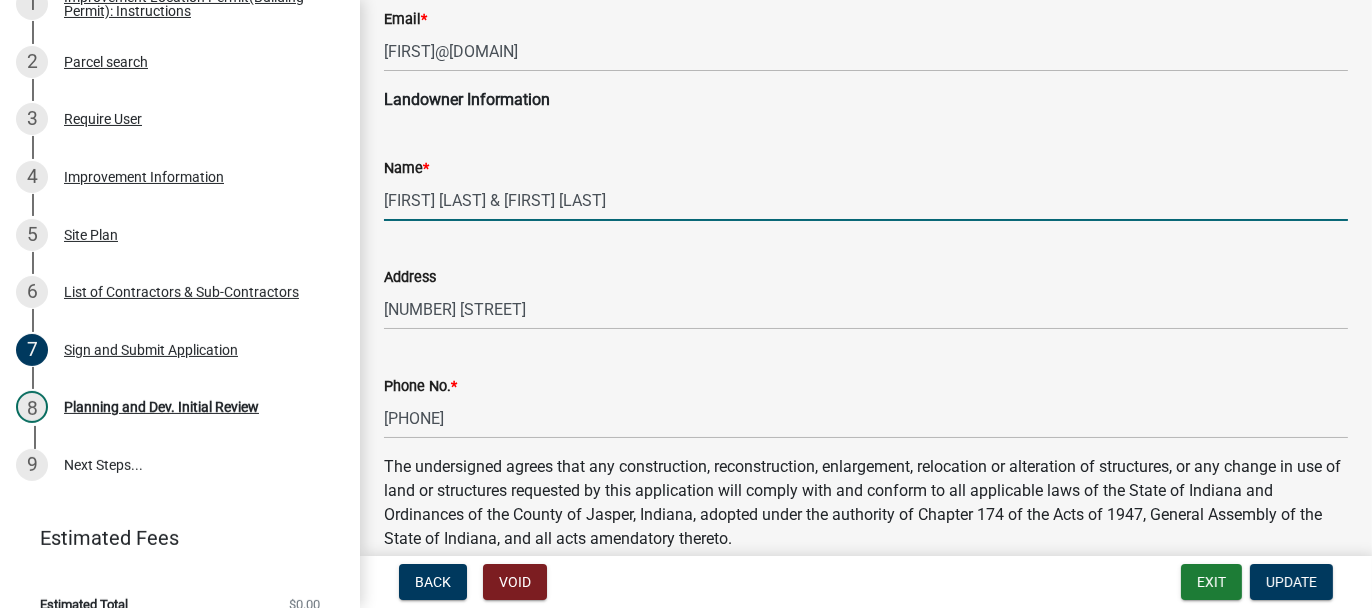 click on "[FIRST] [LAST] & [FIRST] [LAST]" at bounding box center (866, 200) 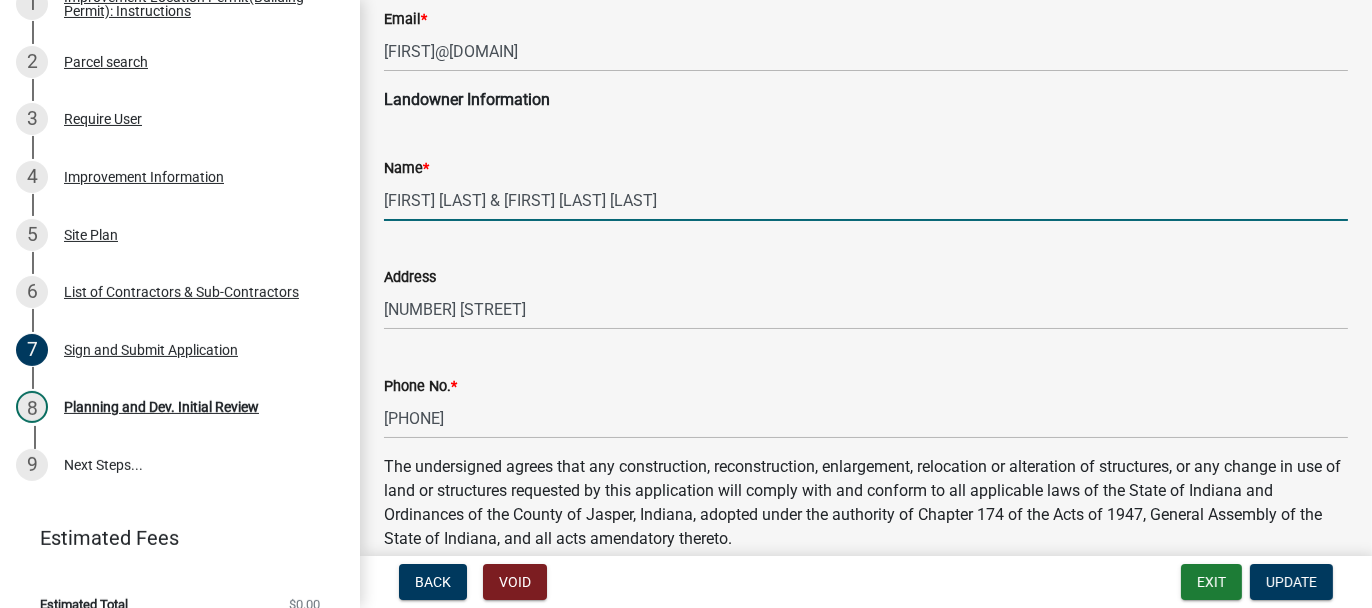 type on "[FIRST] [LAST] & [FIRST] [LAST] [LAST]" 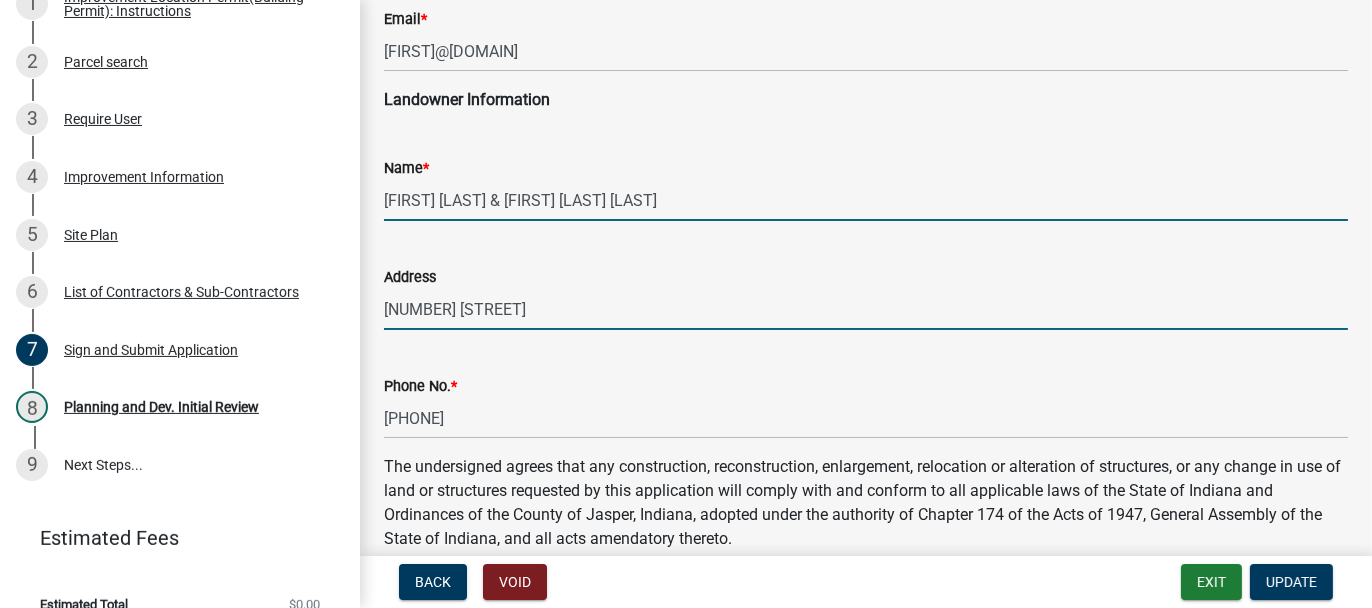 click on "[NUMBER] [STREET]" at bounding box center (866, 309) 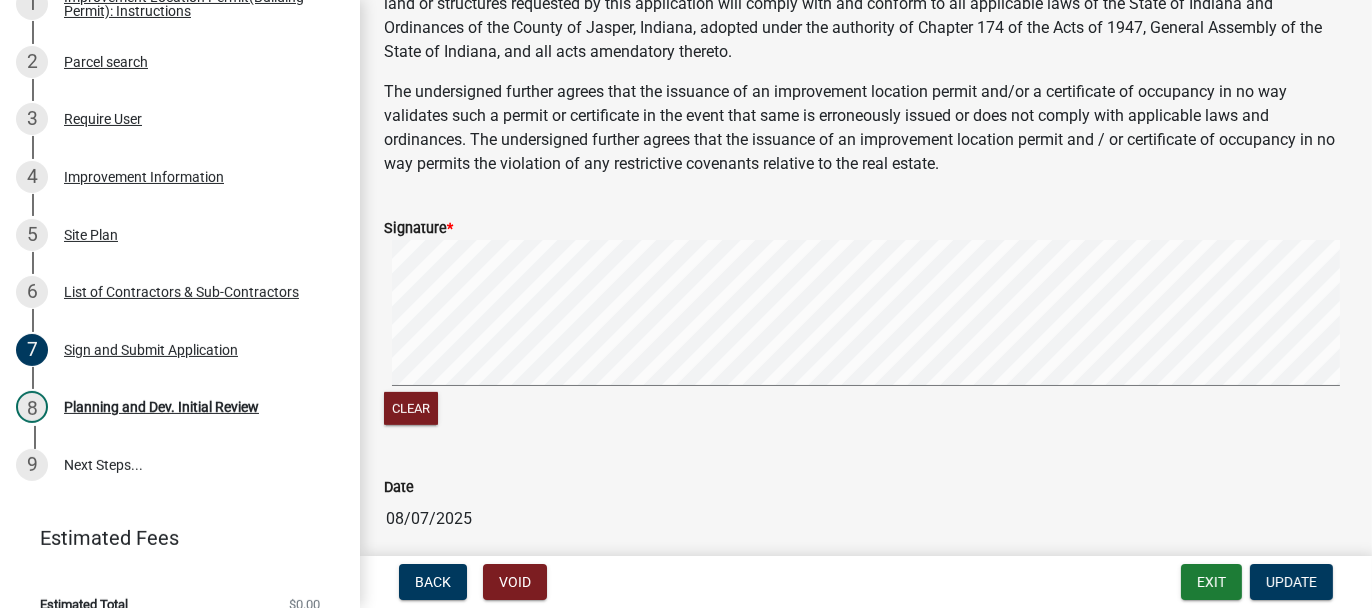 scroll, scrollTop: 1070, scrollLeft: 0, axis: vertical 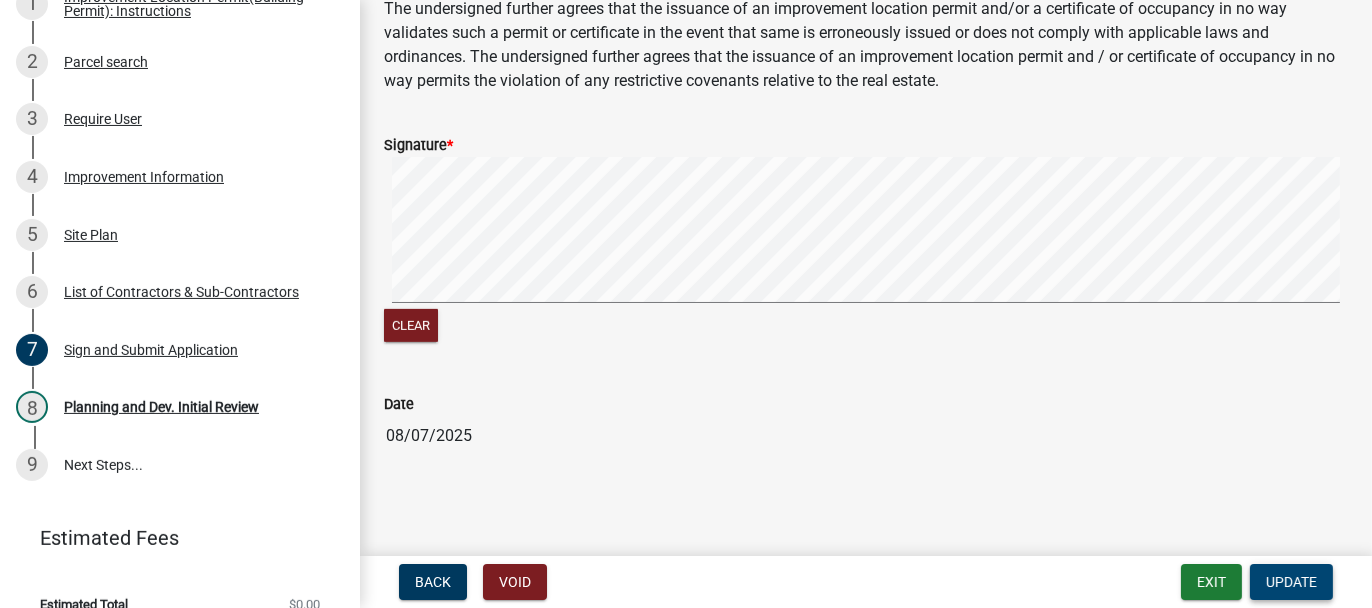 type on "[NUMBER] [STREET], [CITY]" 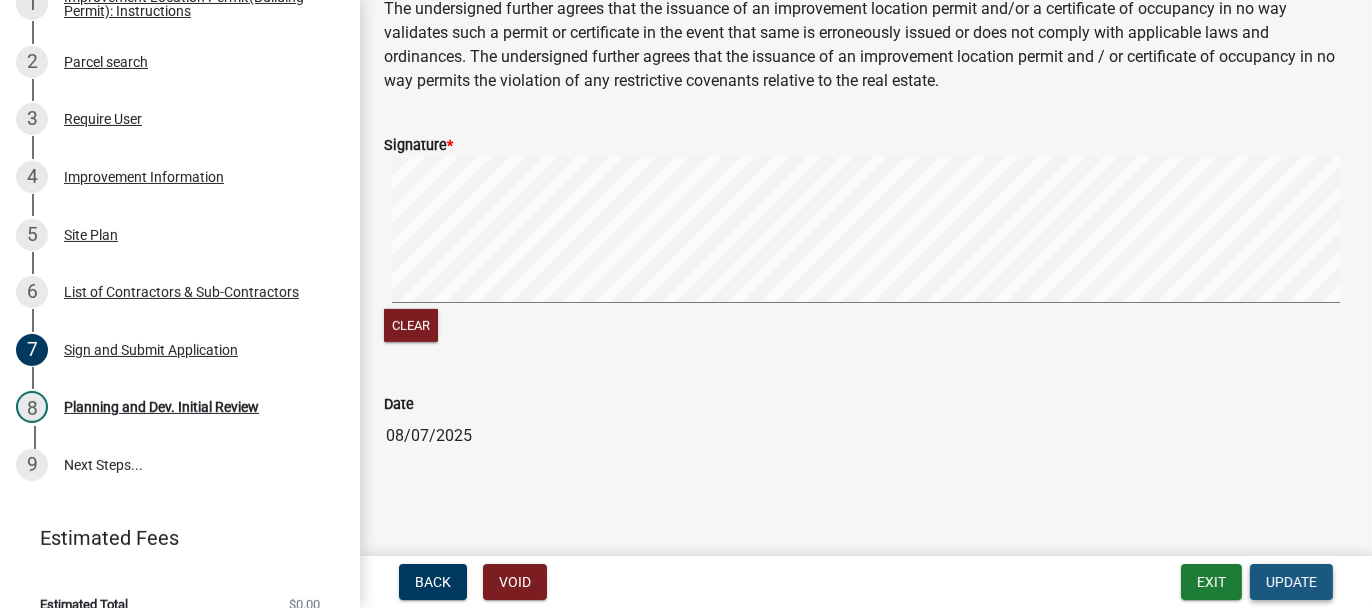 click on "Update" at bounding box center (1291, 582) 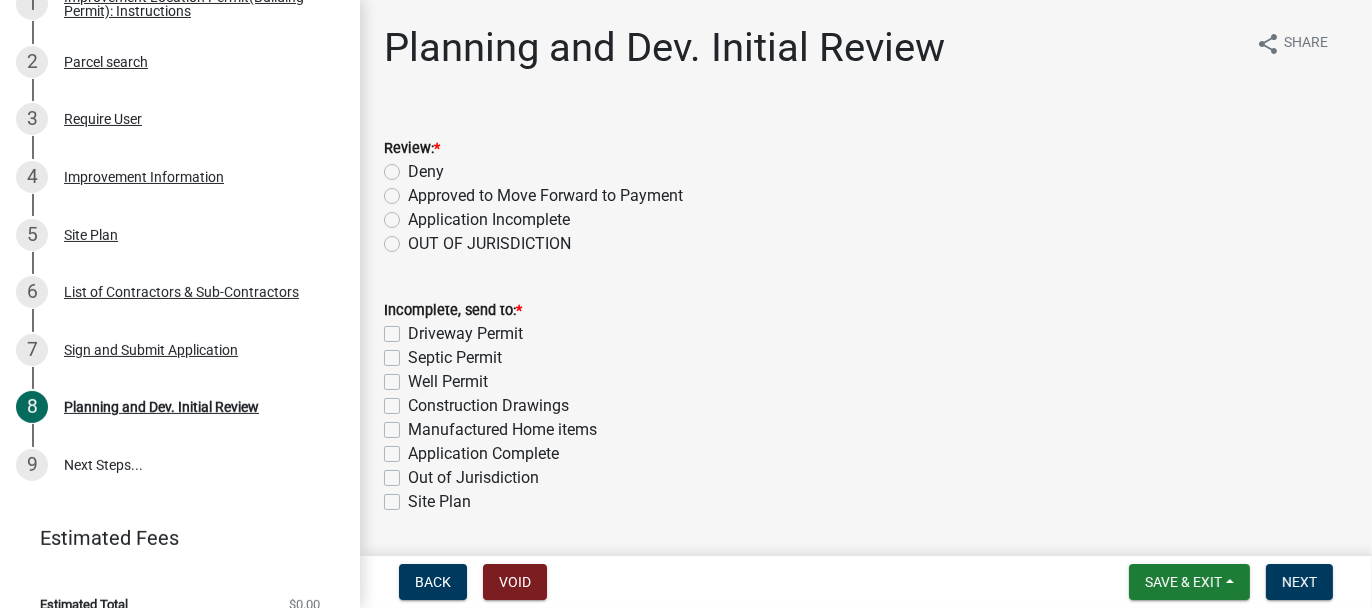 click on "Approved to Move Forward to Payment" 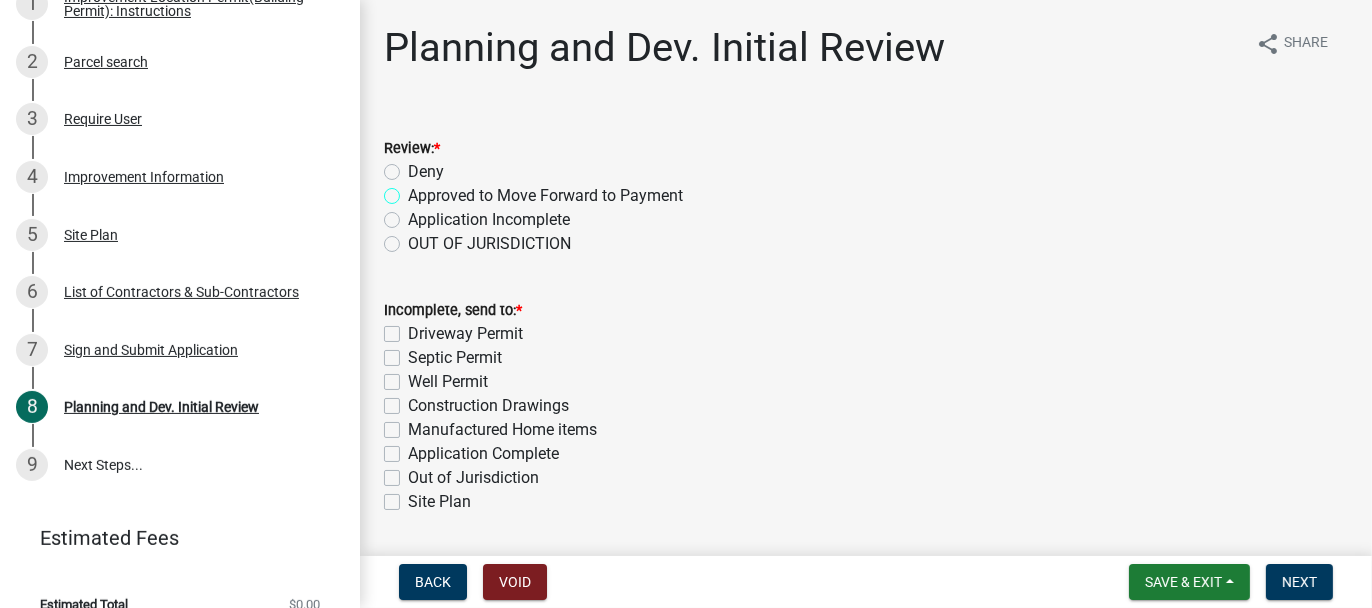click on "Approved to Move Forward to Payment" at bounding box center (414, 190) 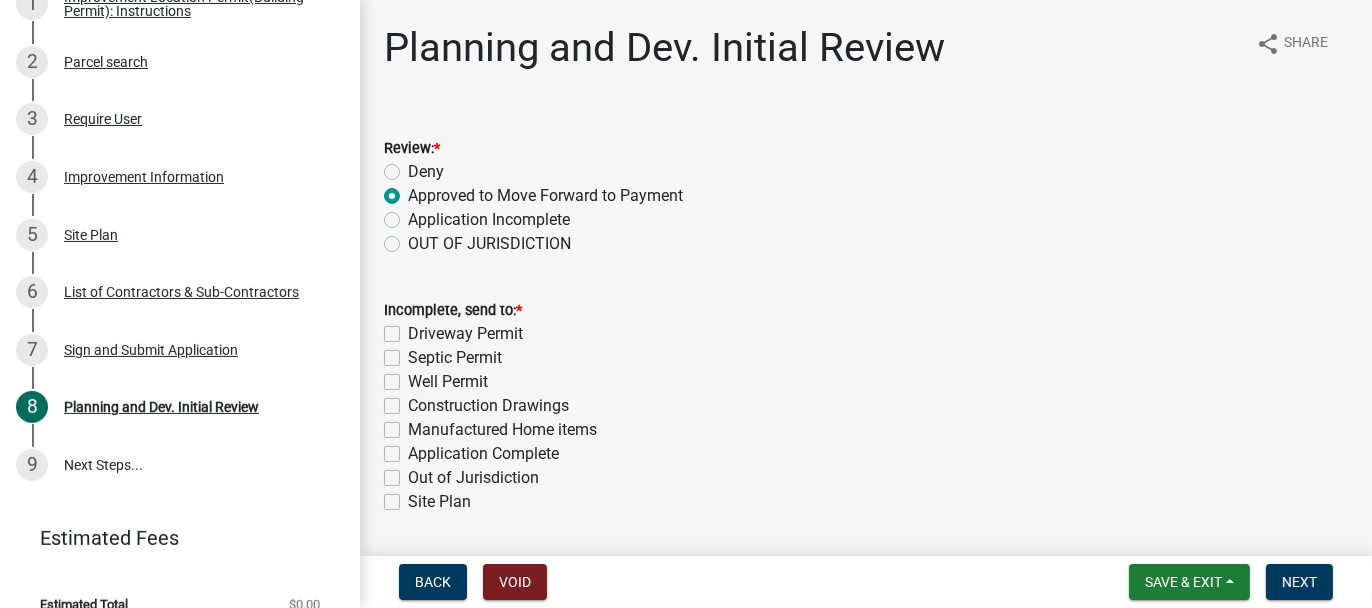radio on "true" 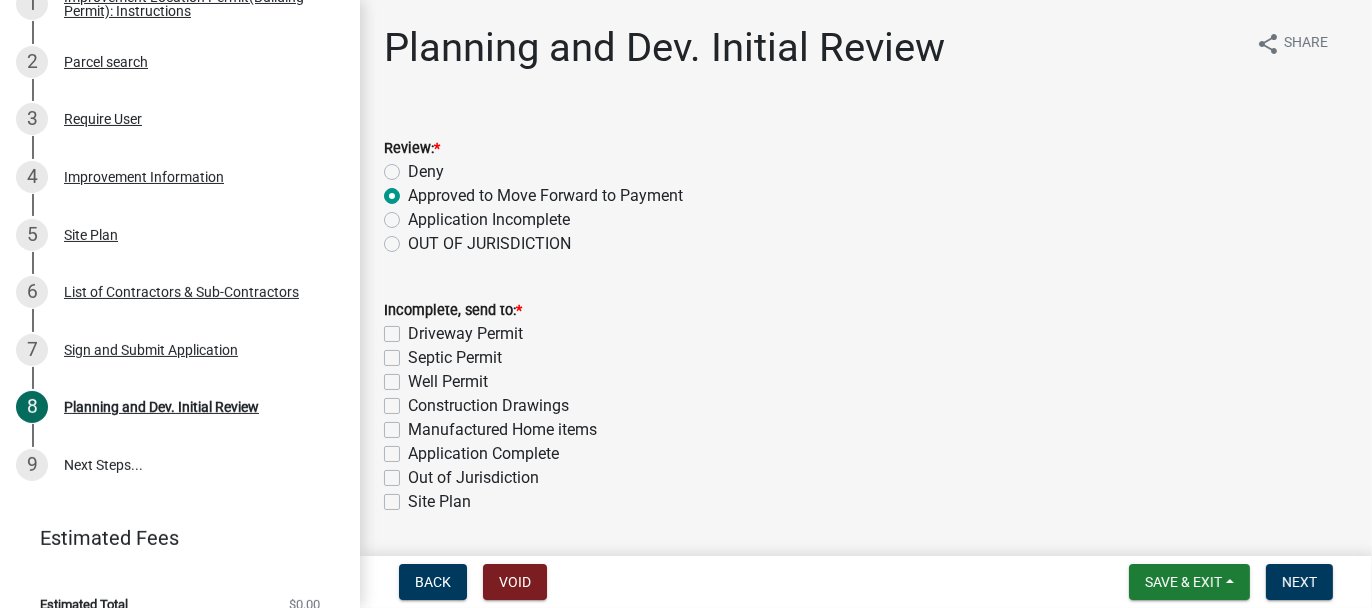 click on "Application Complete" 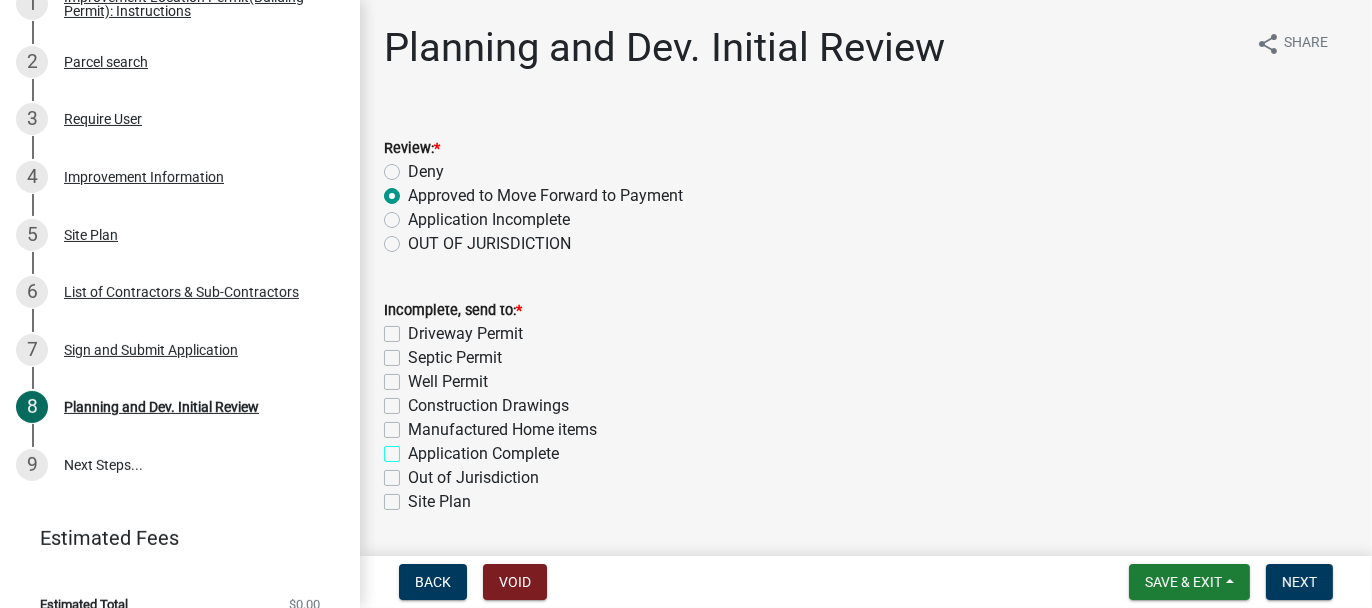 click on "Application Complete" at bounding box center [414, 448] 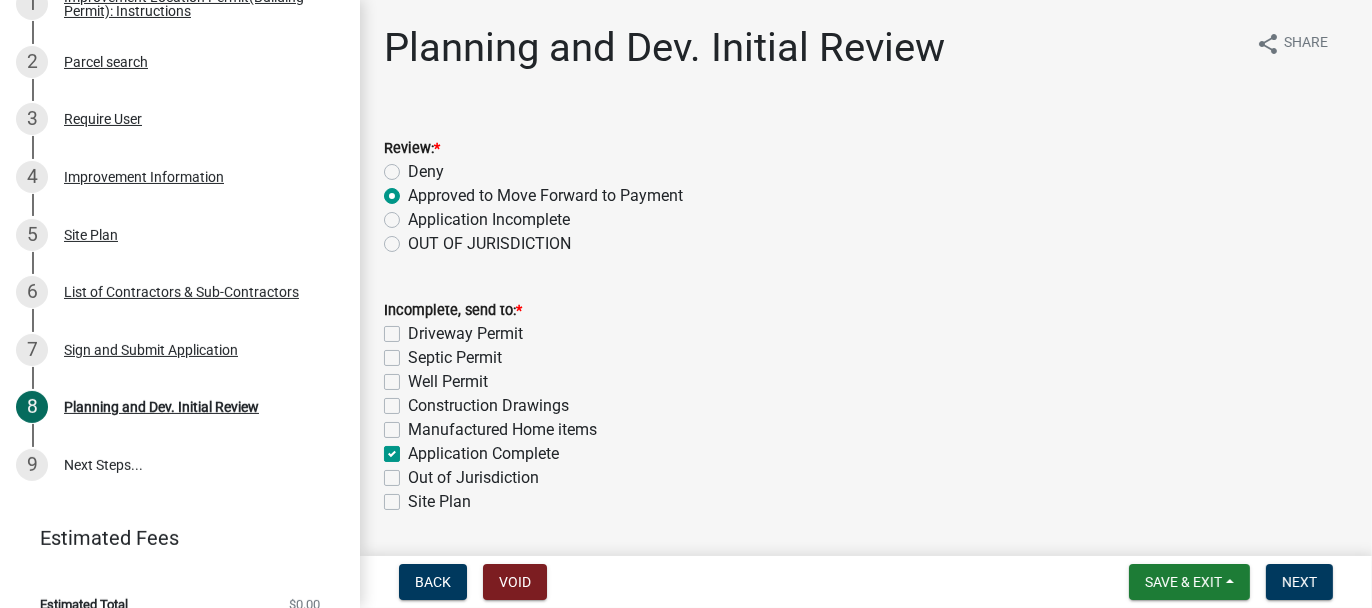 checkbox on "false" 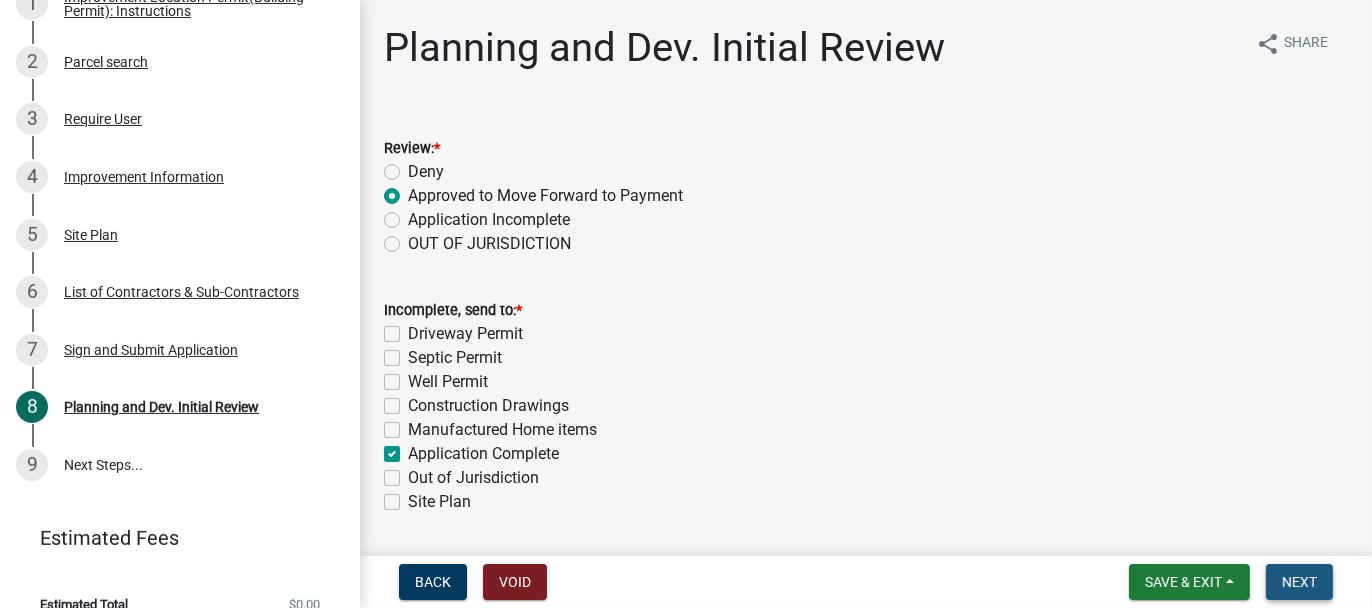 click on "Next" at bounding box center [1299, 582] 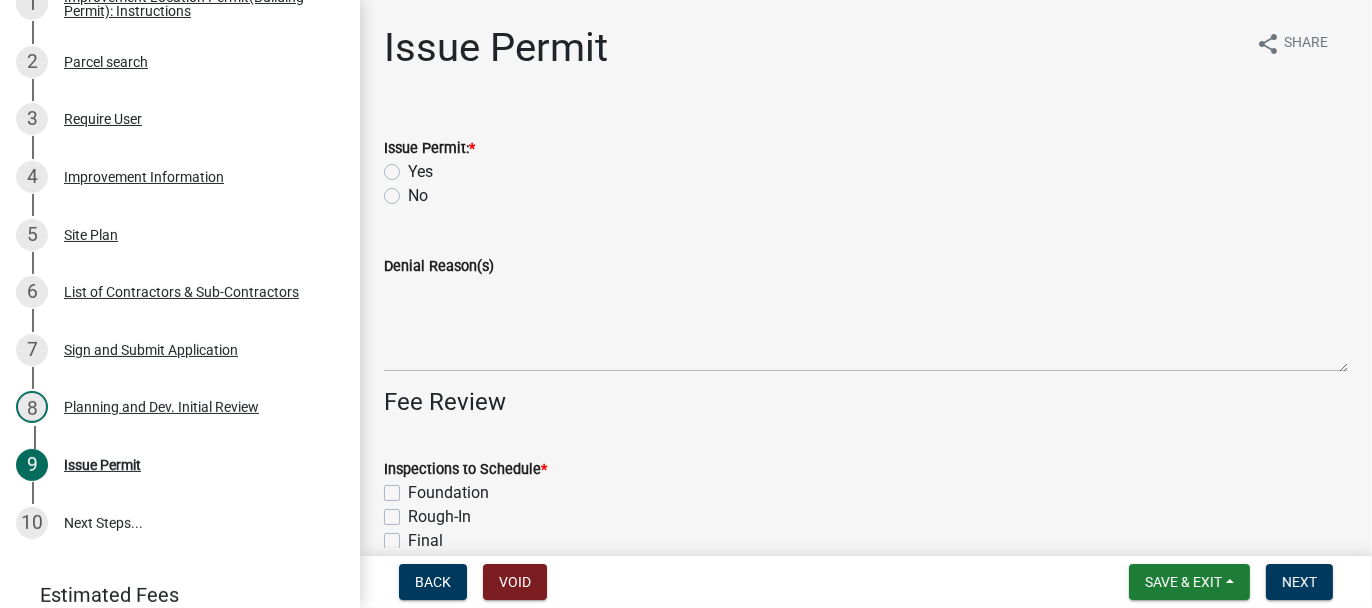 scroll, scrollTop: 457, scrollLeft: 0, axis: vertical 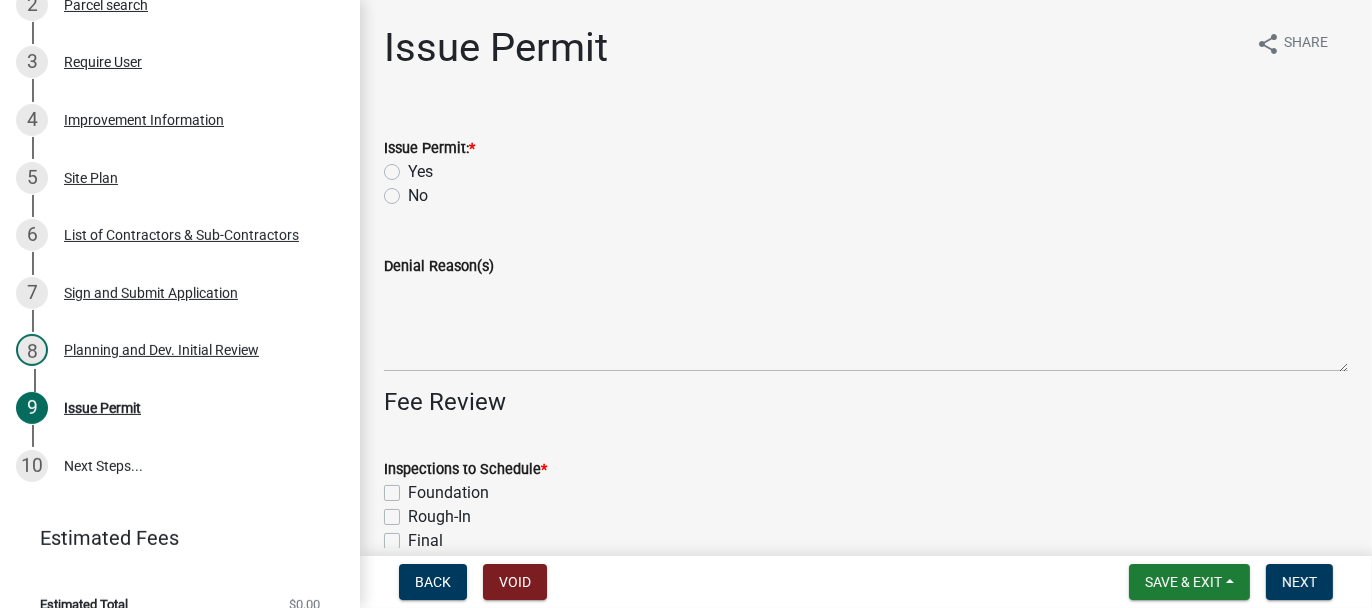 click on "Yes" 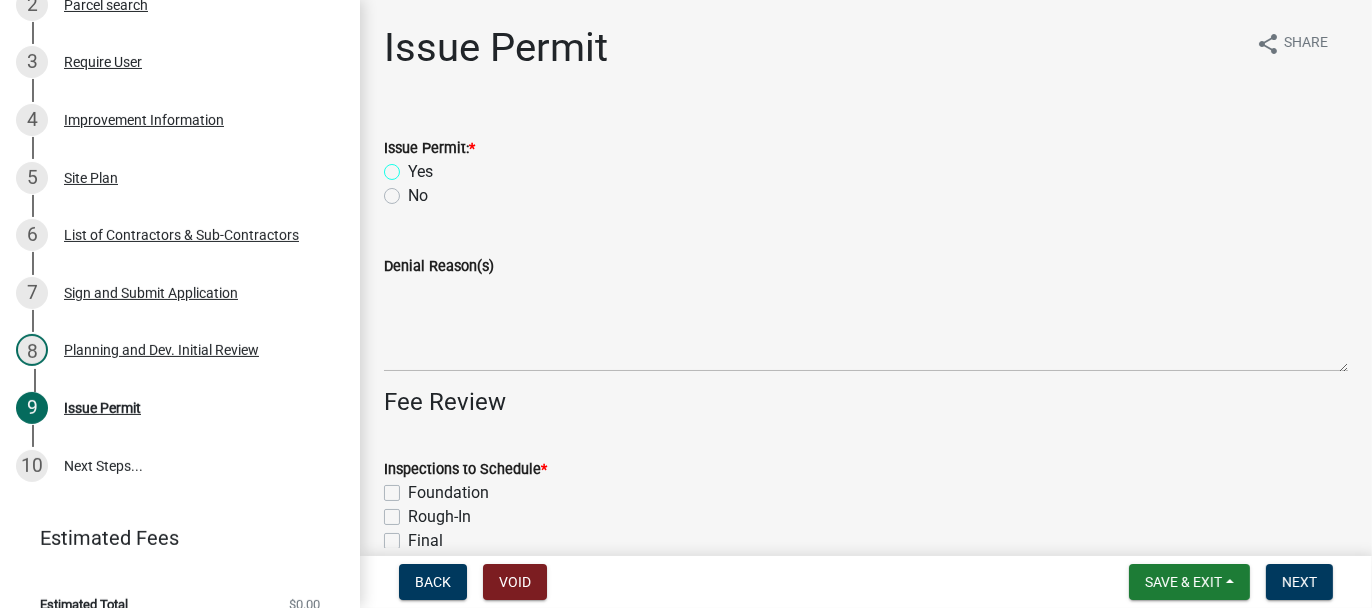 click on "Yes" at bounding box center (414, 166) 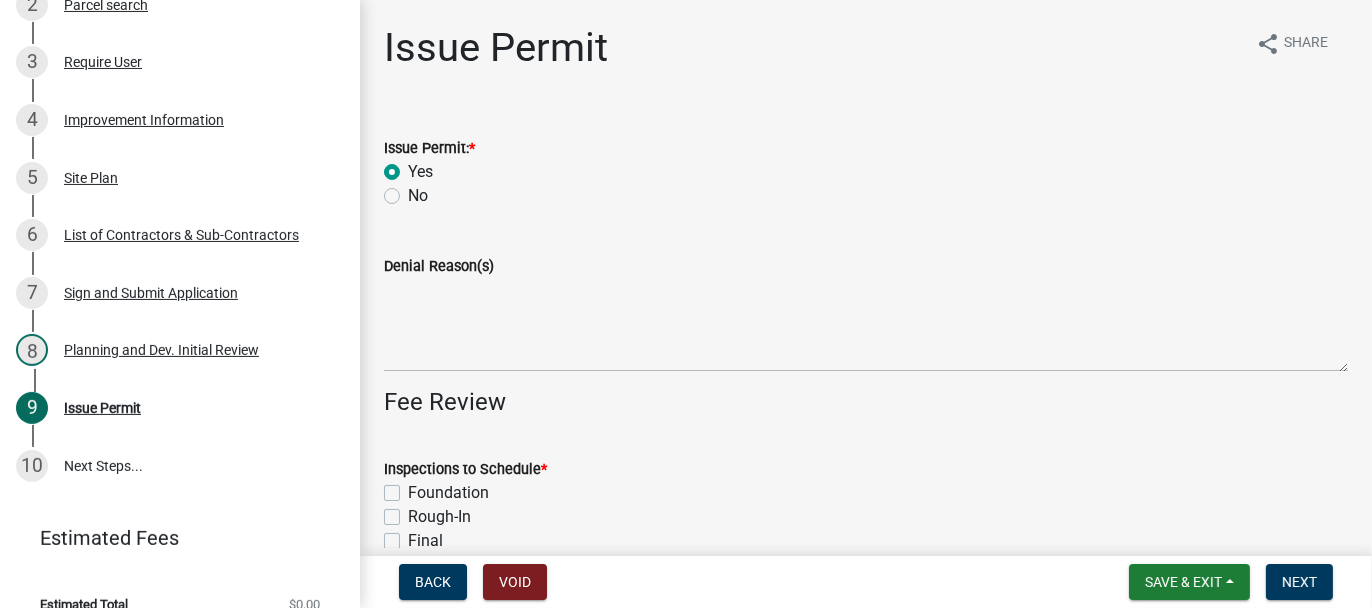 radio on "true" 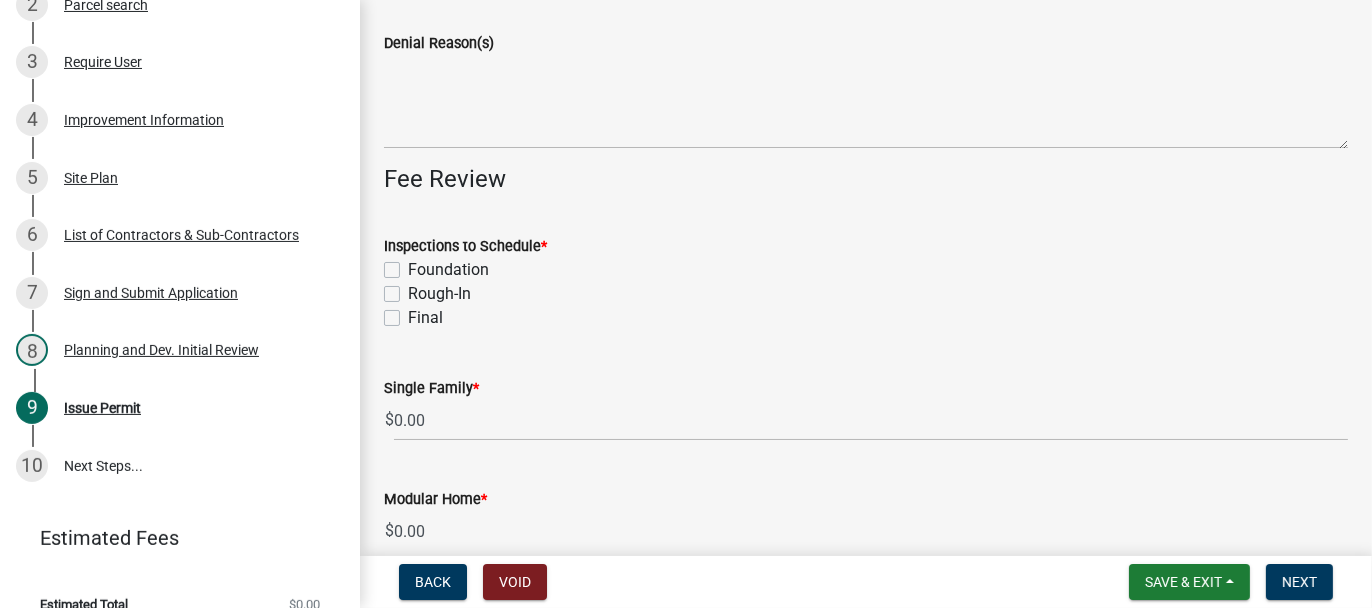 scroll, scrollTop: 300, scrollLeft: 0, axis: vertical 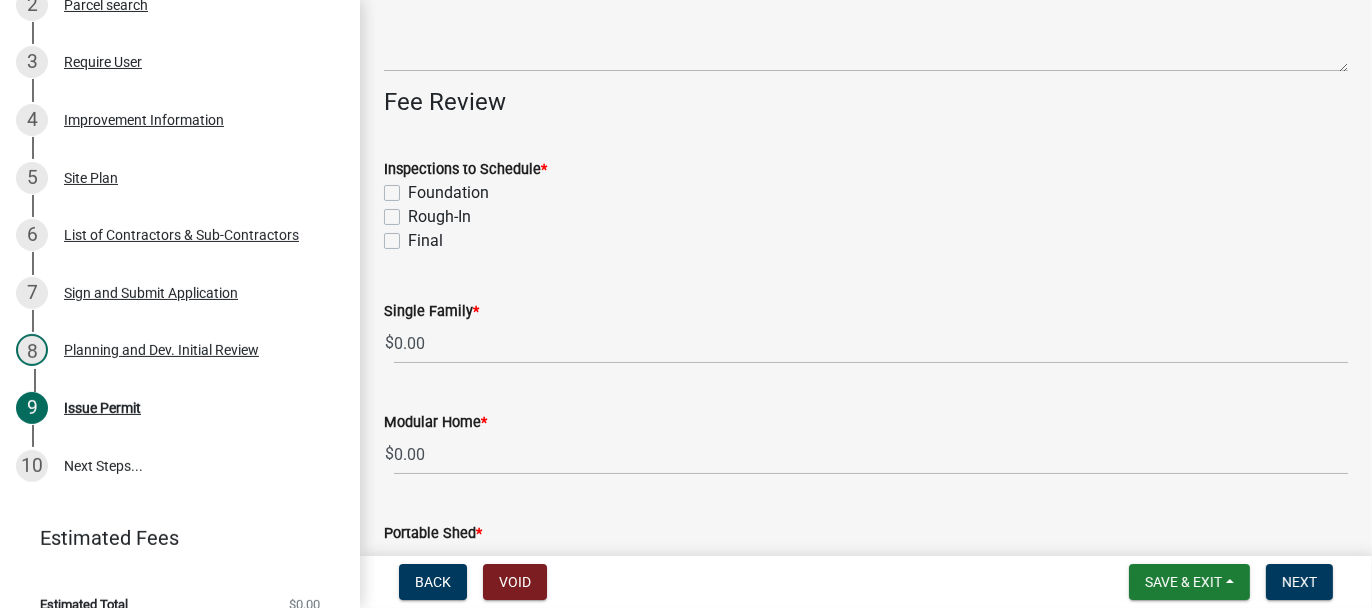 click on "Foundation" 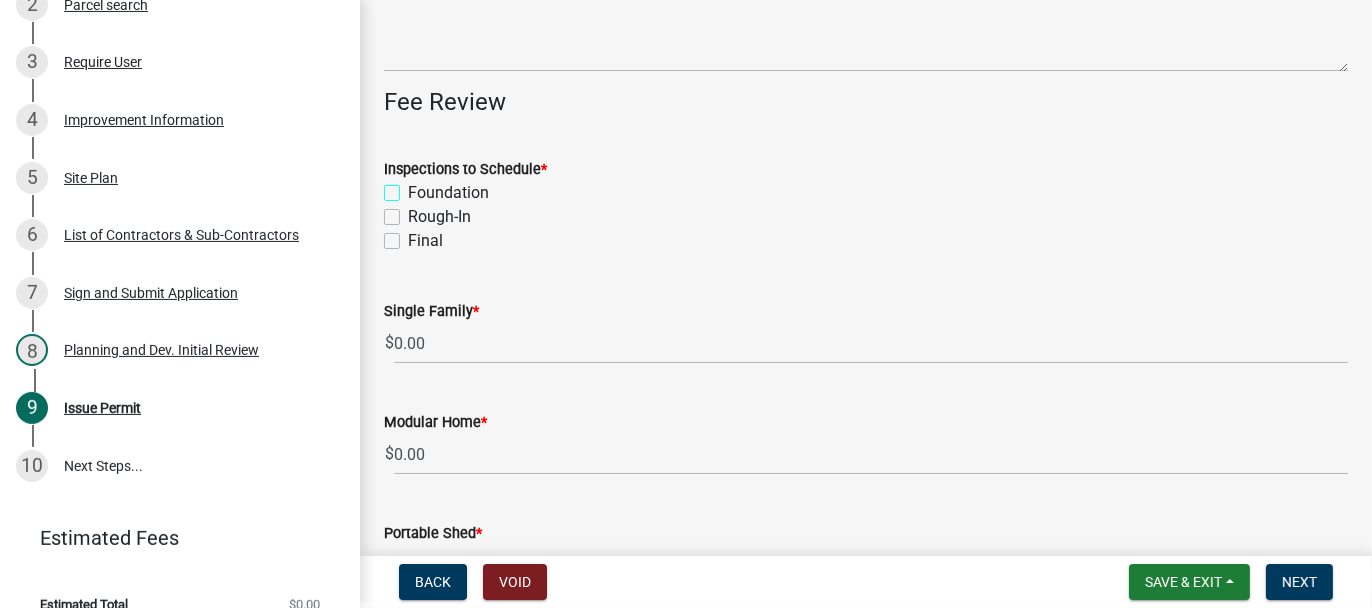 click on "Foundation" at bounding box center [414, 187] 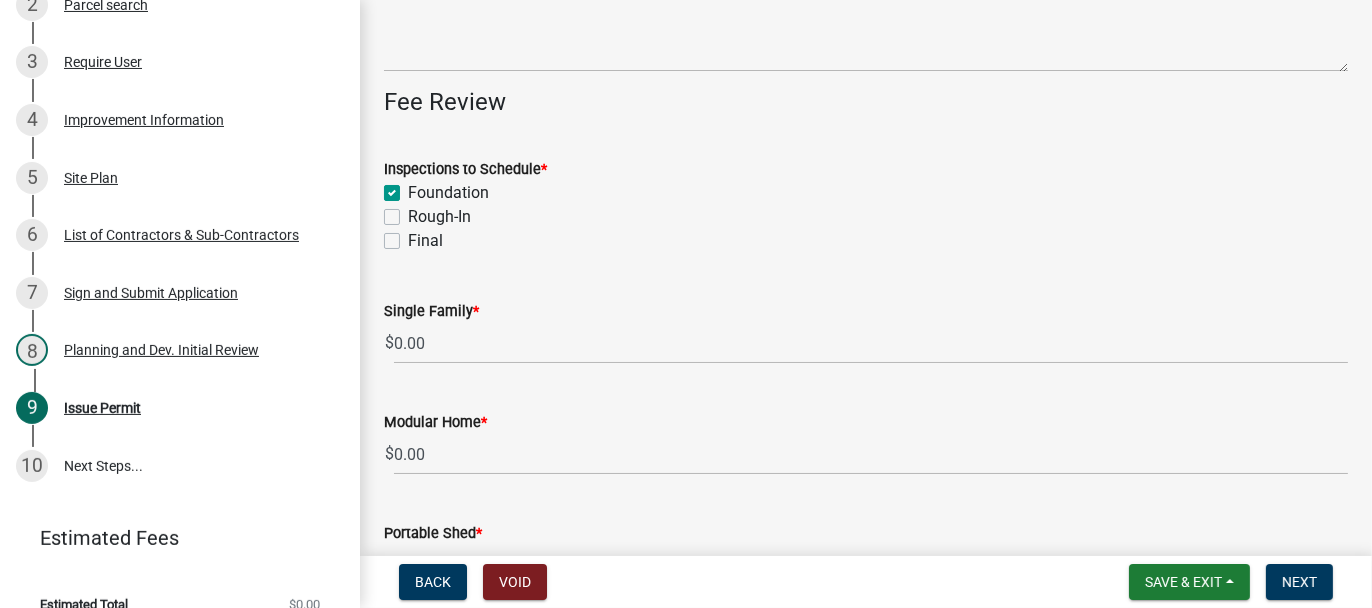 checkbox on "true" 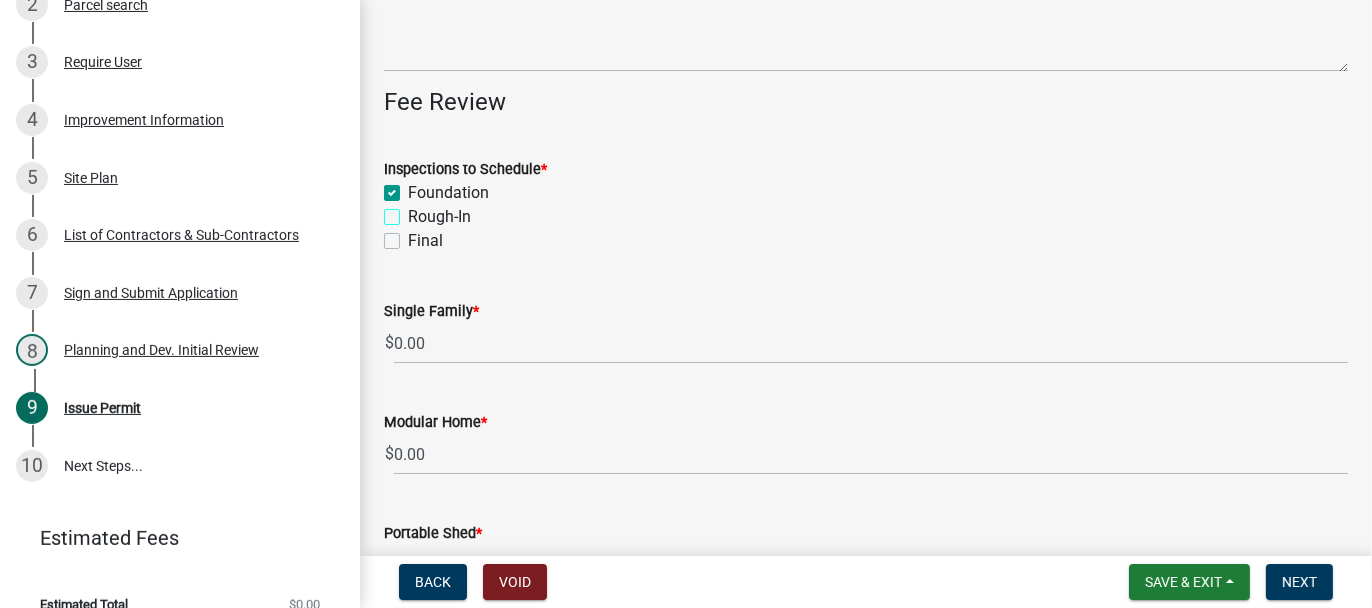 click on "Rough-In" at bounding box center [414, 211] 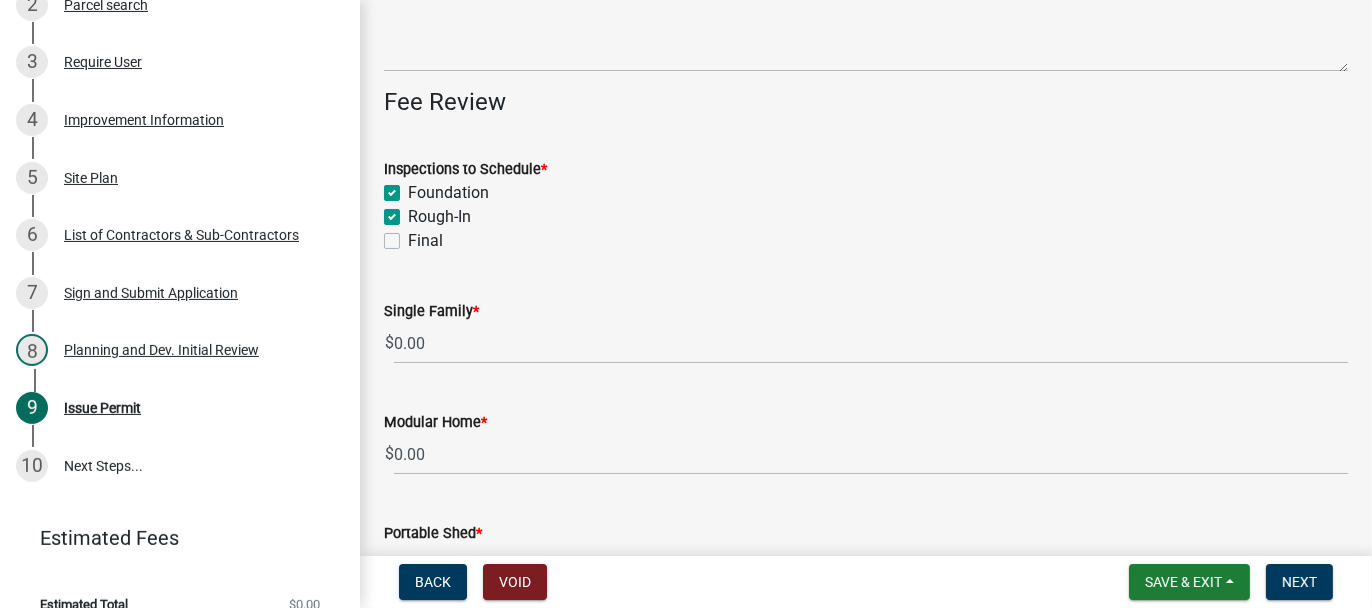 checkbox on "true" 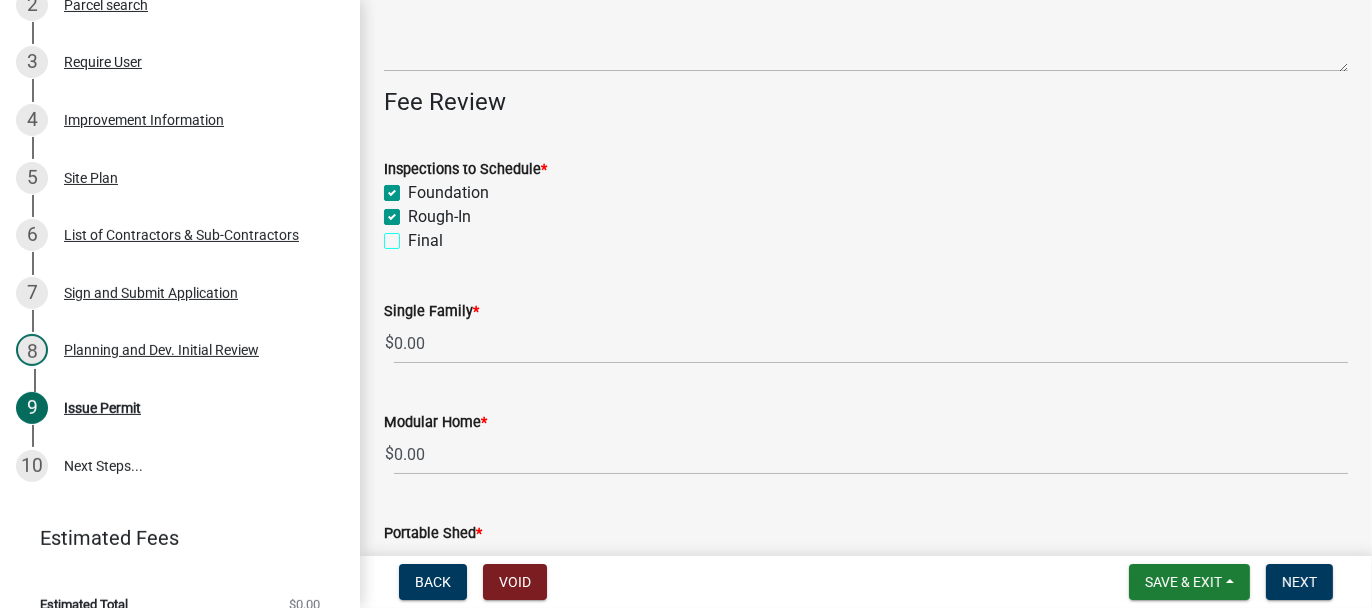 click on "Final" at bounding box center (414, 235) 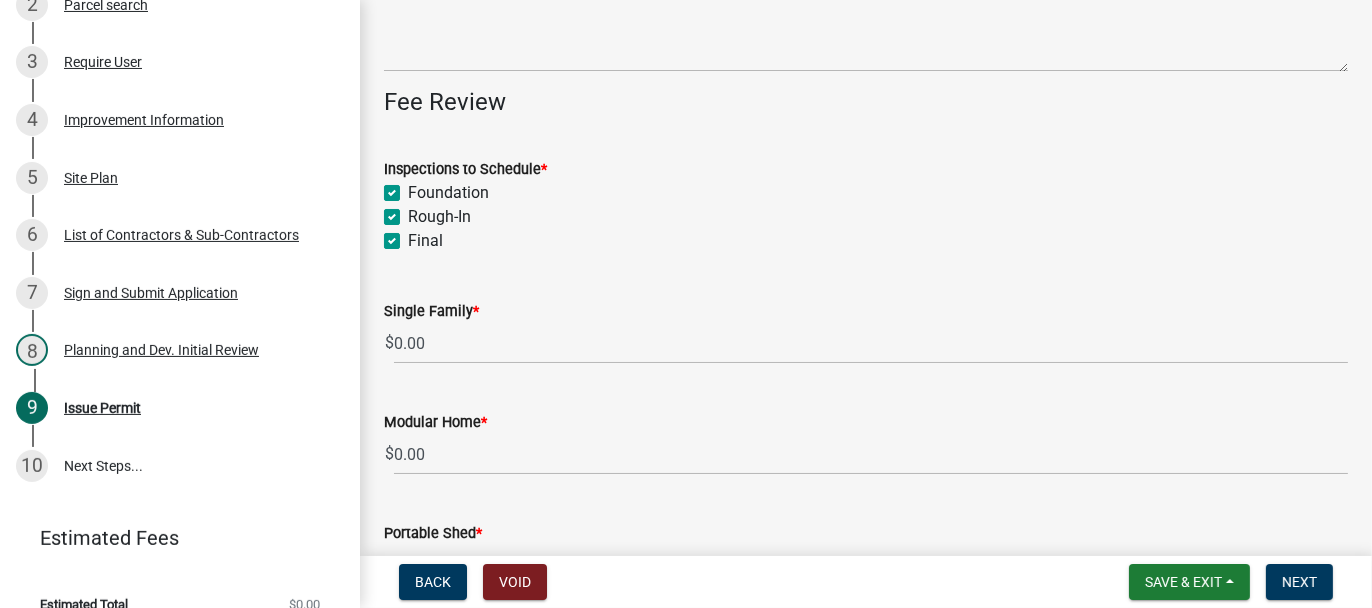 checkbox on "true" 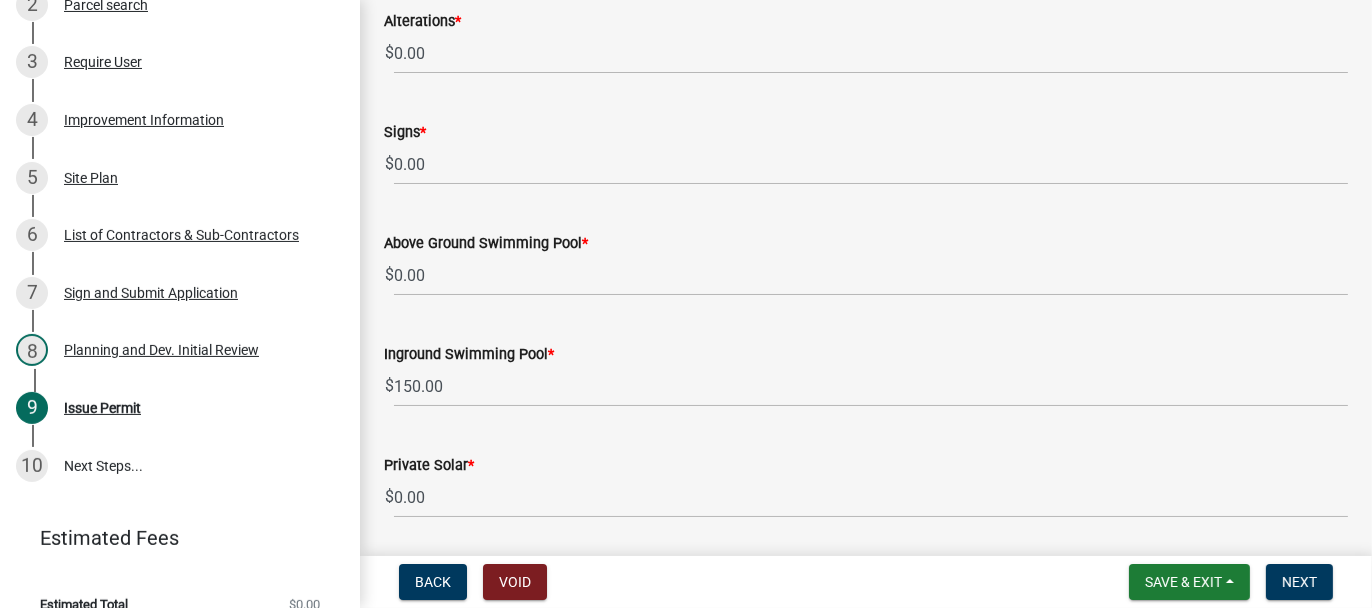 scroll, scrollTop: 1400, scrollLeft: 0, axis: vertical 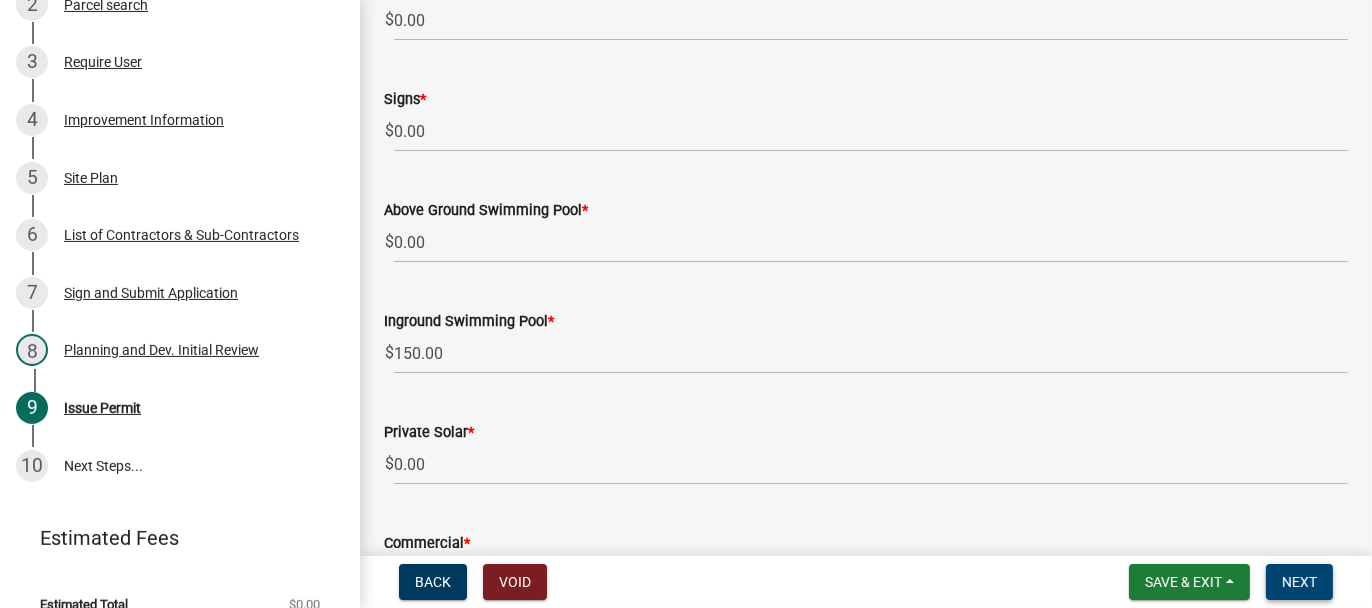 click on "Next" at bounding box center [1299, 582] 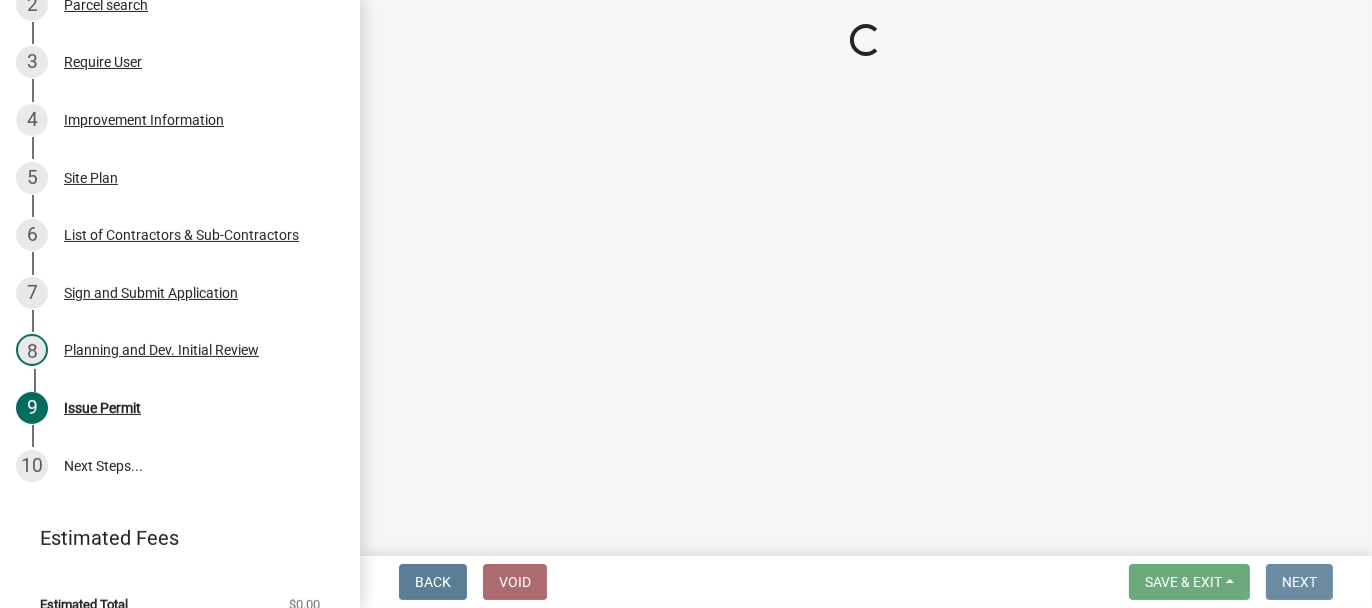 scroll, scrollTop: 0, scrollLeft: 0, axis: both 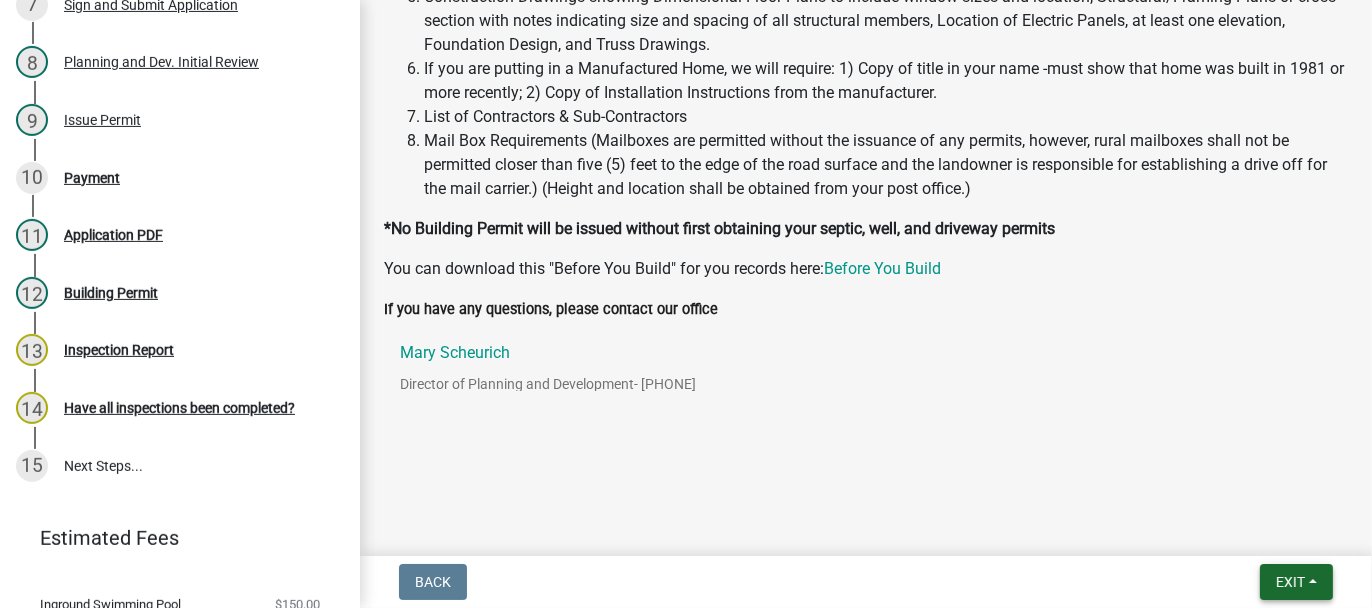 click on "Exit" at bounding box center (1290, 582) 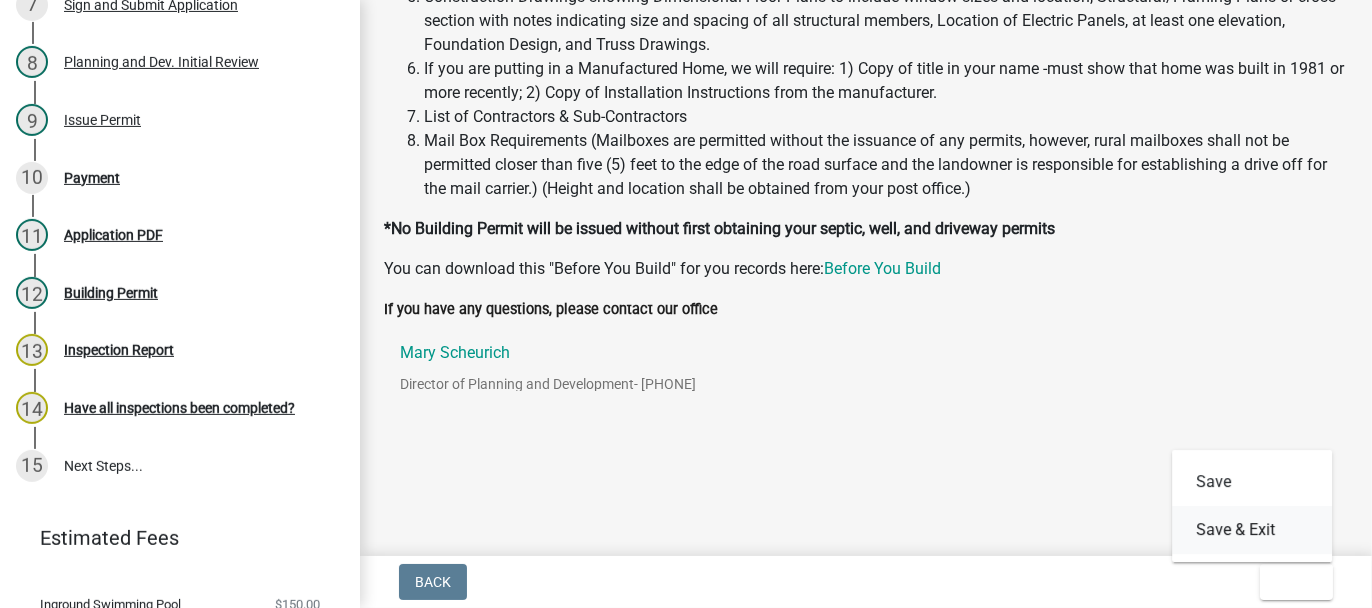 click on "Save & Exit" at bounding box center [1252, 530] 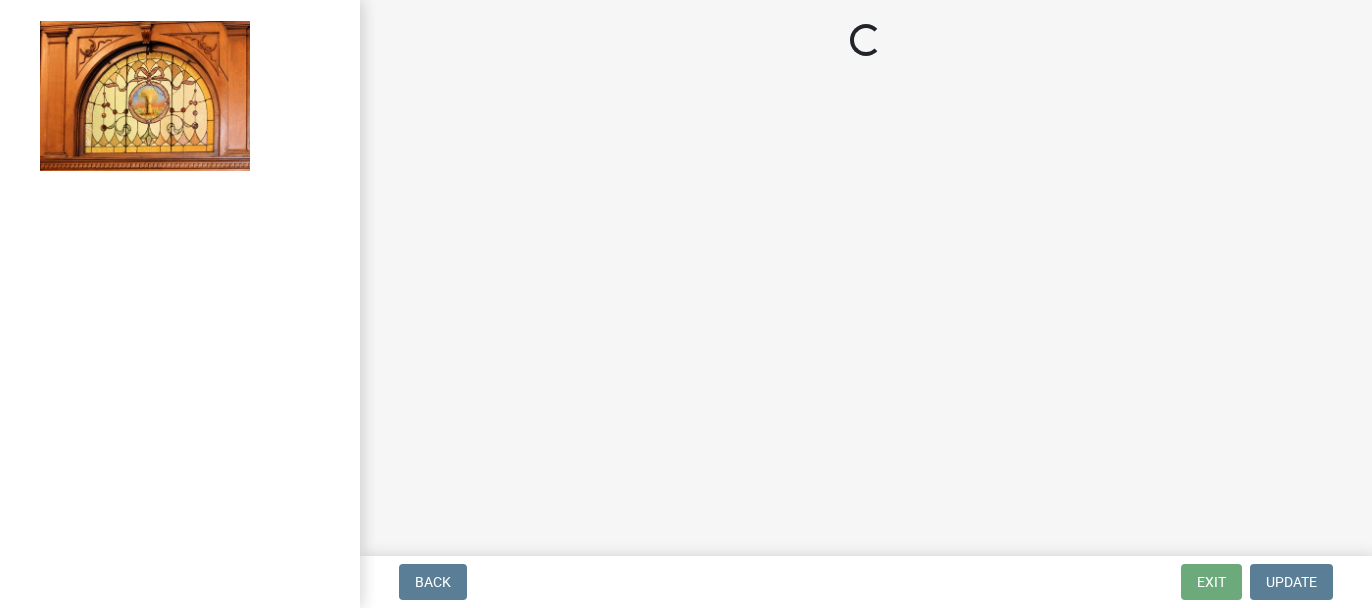 scroll, scrollTop: 0, scrollLeft: 0, axis: both 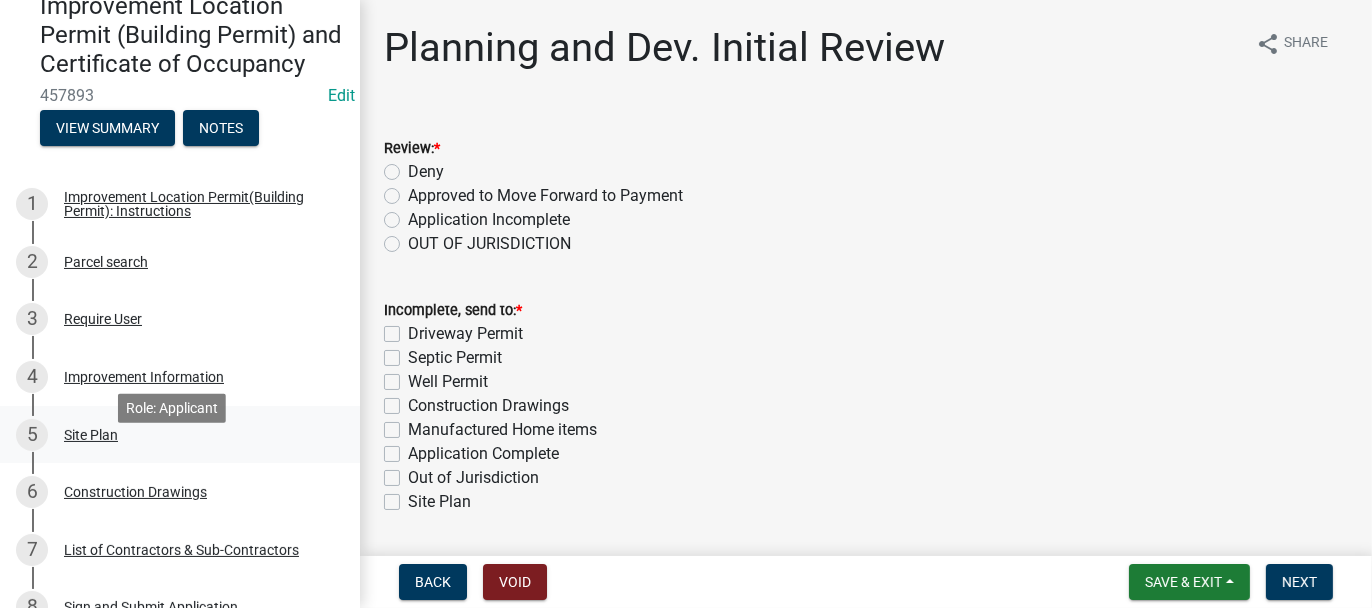 click on "Site Plan" at bounding box center (91, 435) 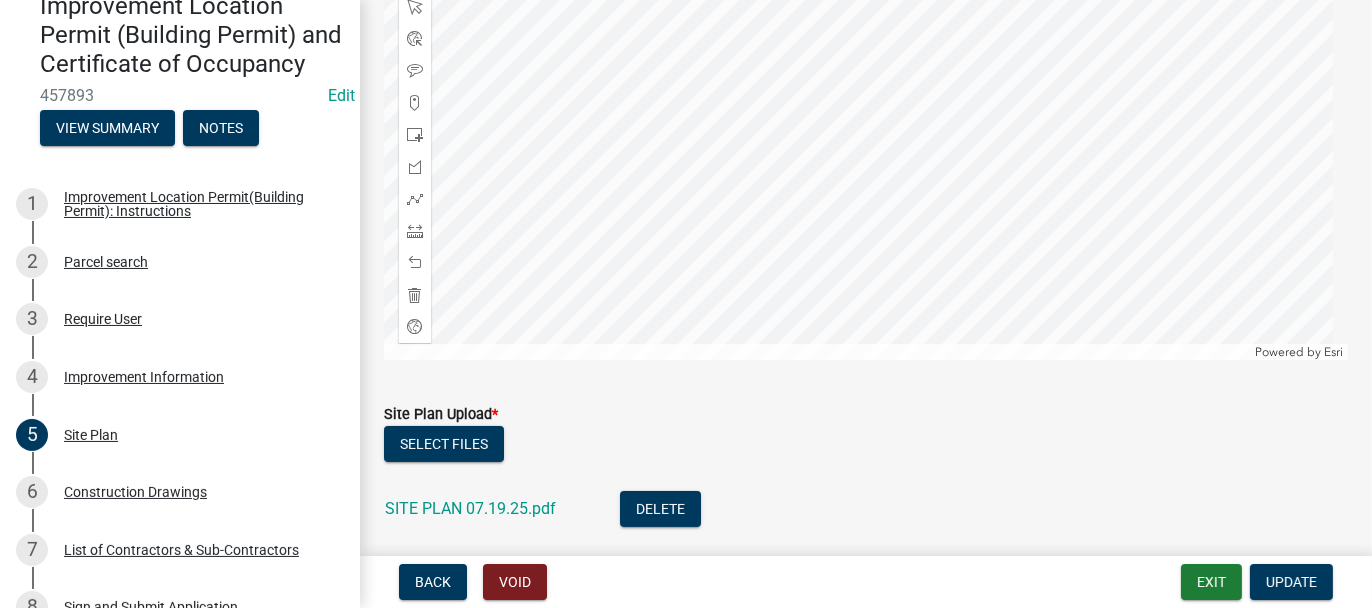 scroll, scrollTop: 515, scrollLeft: 0, axis: vertical 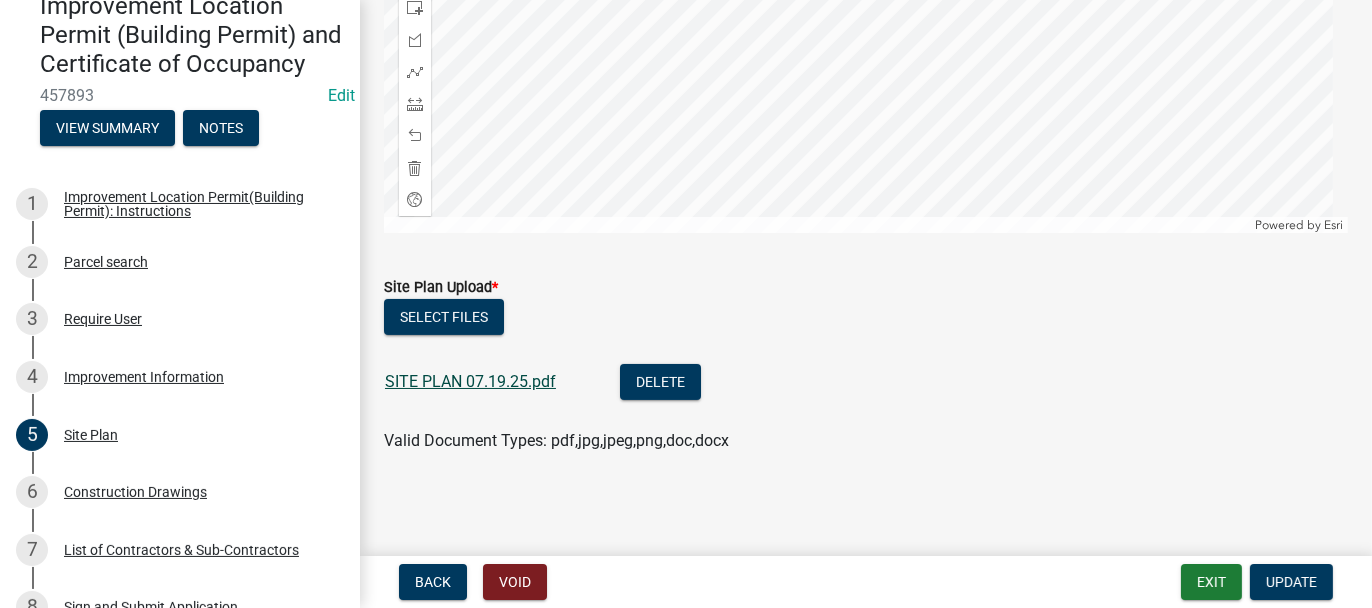 click on "SITE PLAN 07.19.25.pdf" 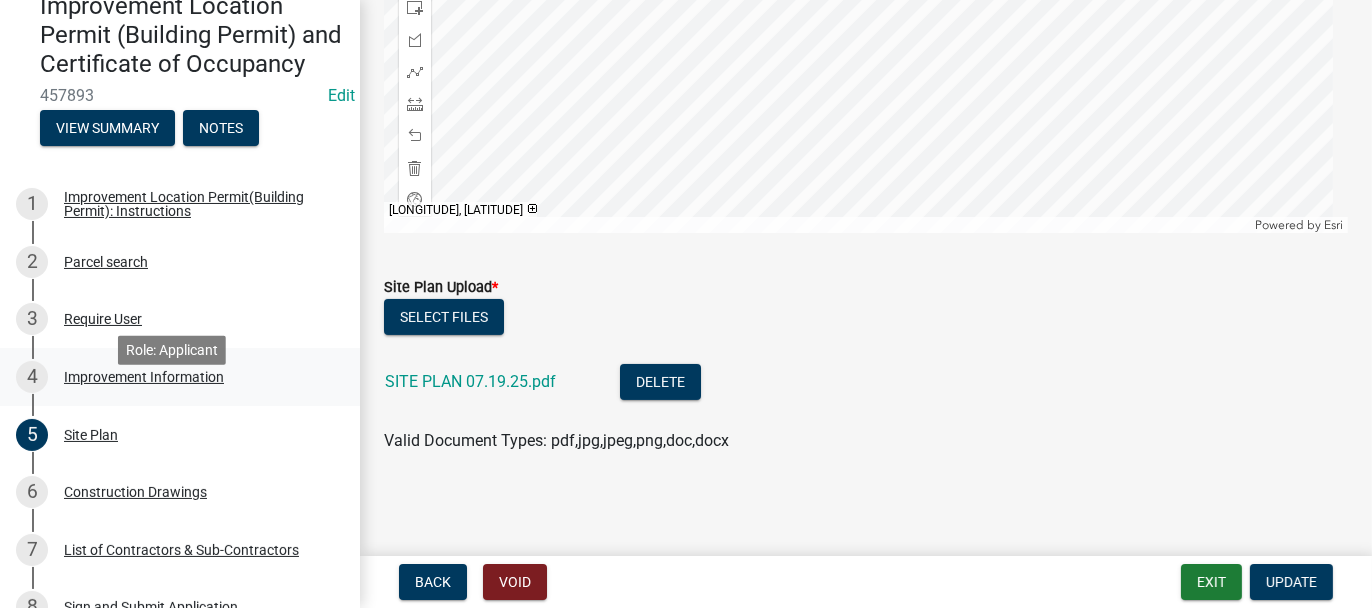 click on "Improvement Information" at bounding box center [144, 377] 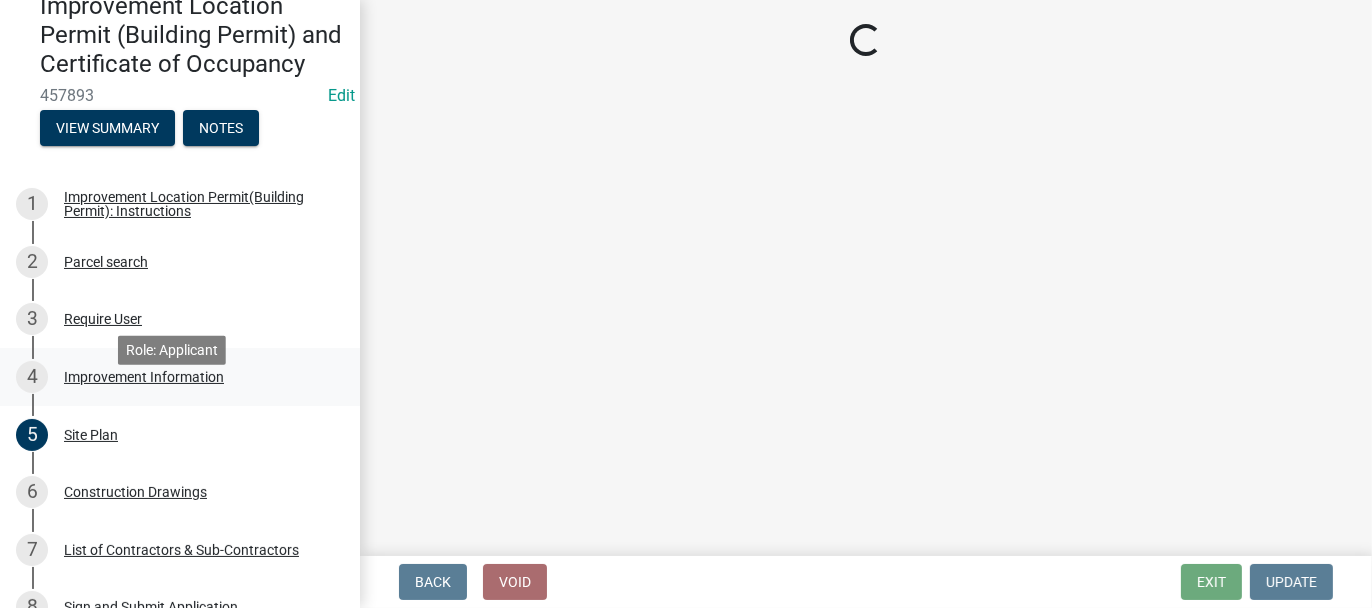 select on "8223da26-0ac6-488f-81e7-4bb0725dcd0b" 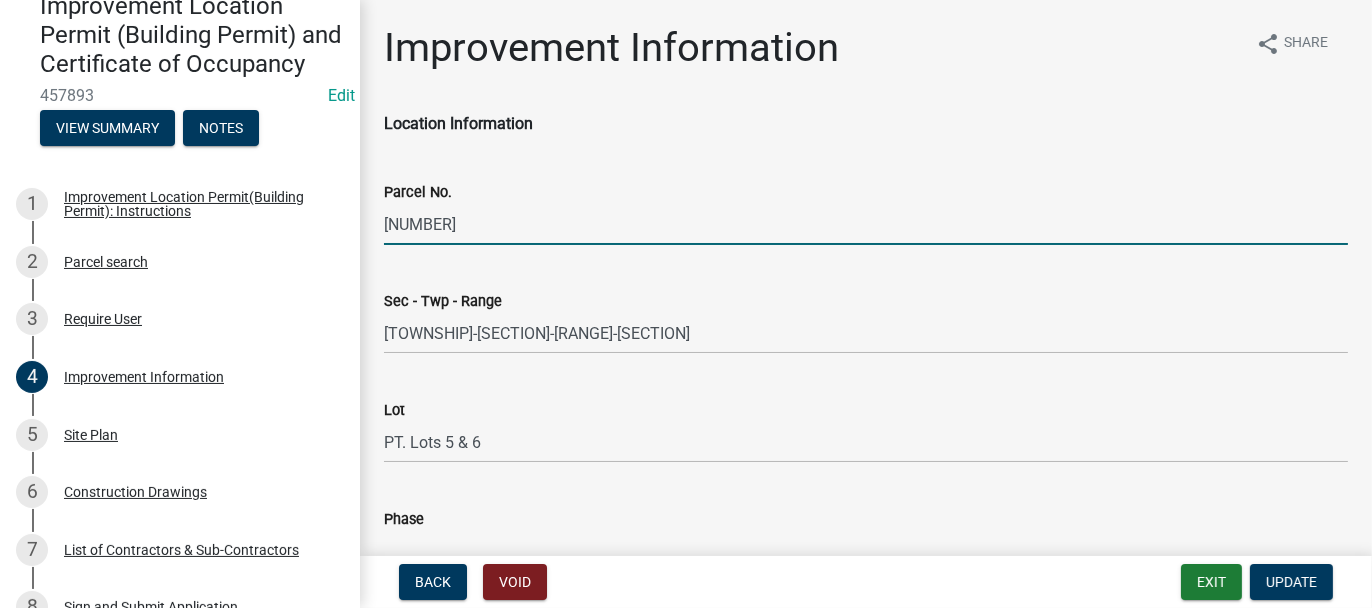 drag, startPoint x: 383, startPoint y: 223, endPoint x: 470, endPoint y: 226, distance: 87.05171 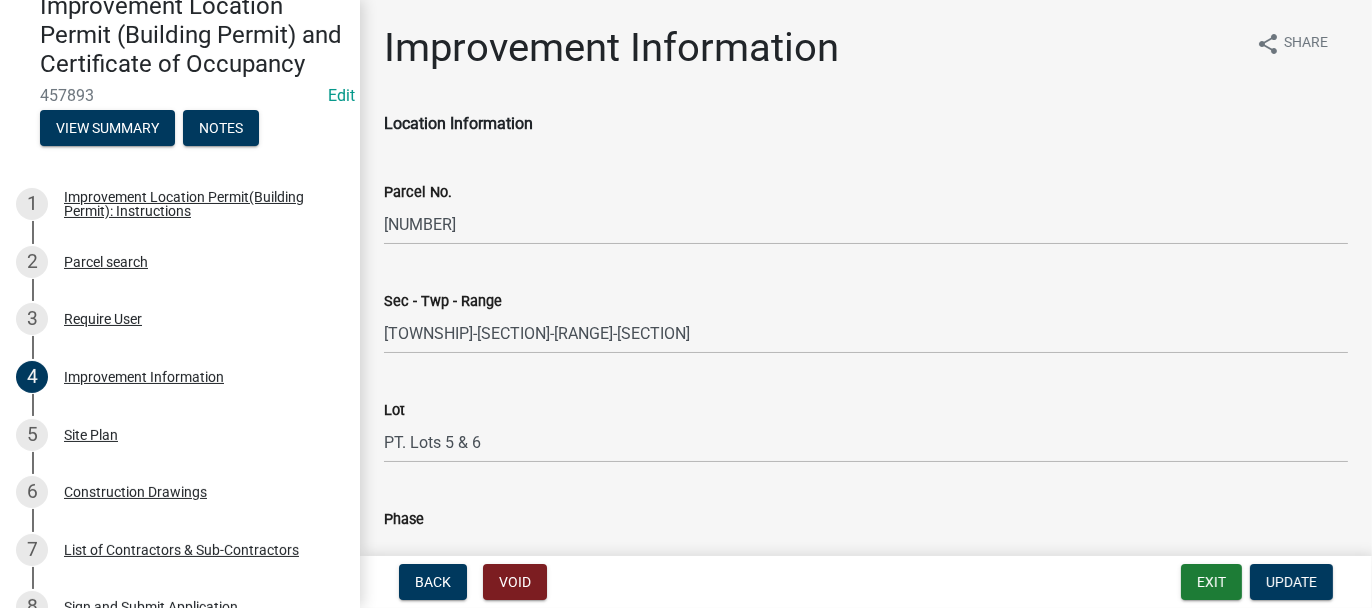 click on "Back  Void   Exit   Update" at bounding box center [866, 582] 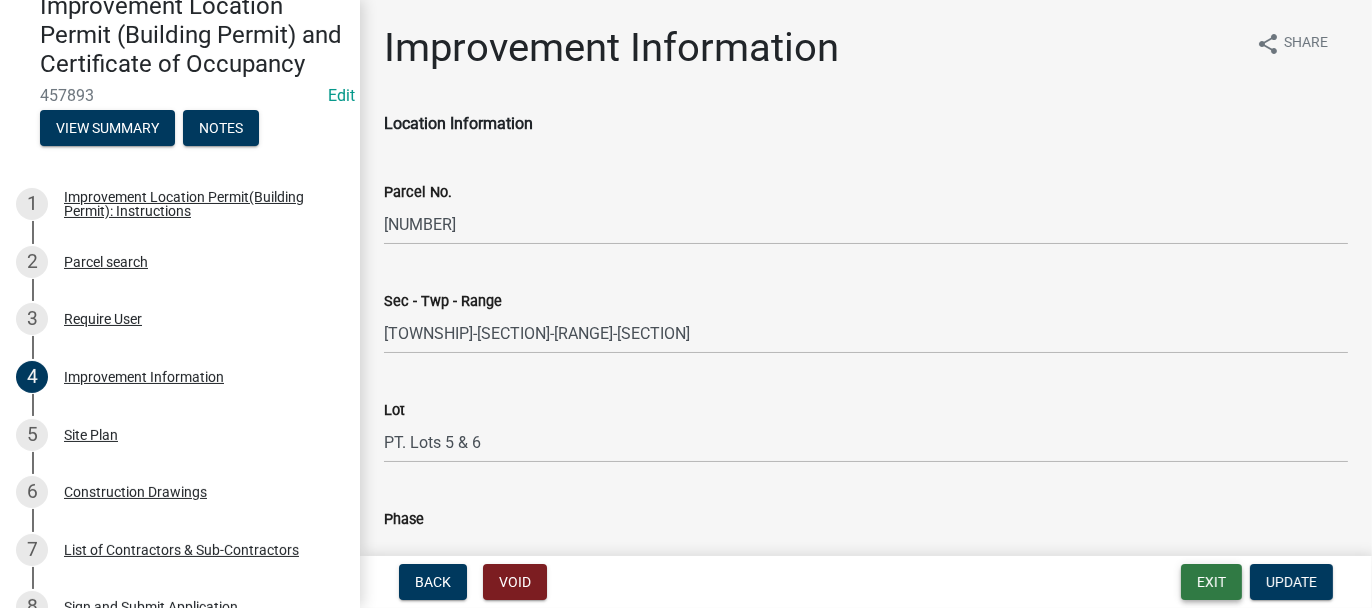 click on "Exit" at bounding box center [1211, 582] 